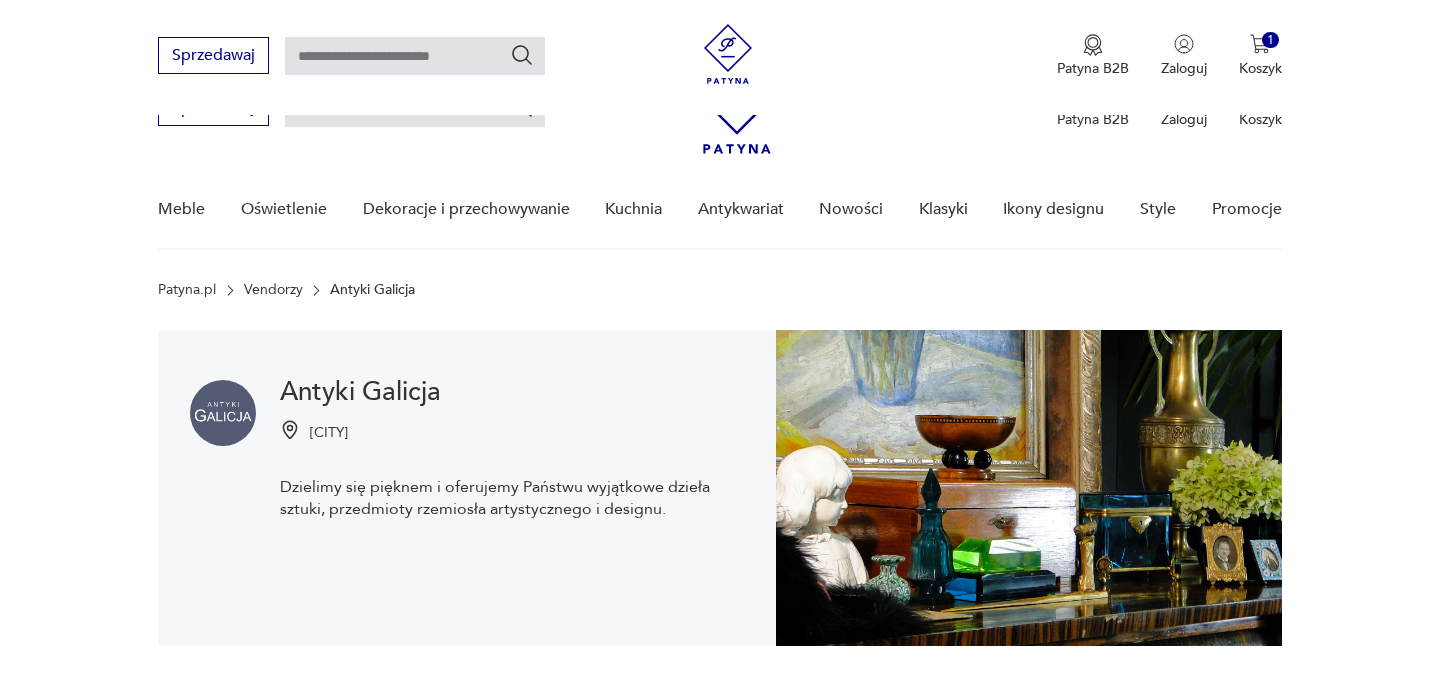 scroll, scrollTop: 411, scrollLeft: 0, axis: vertical 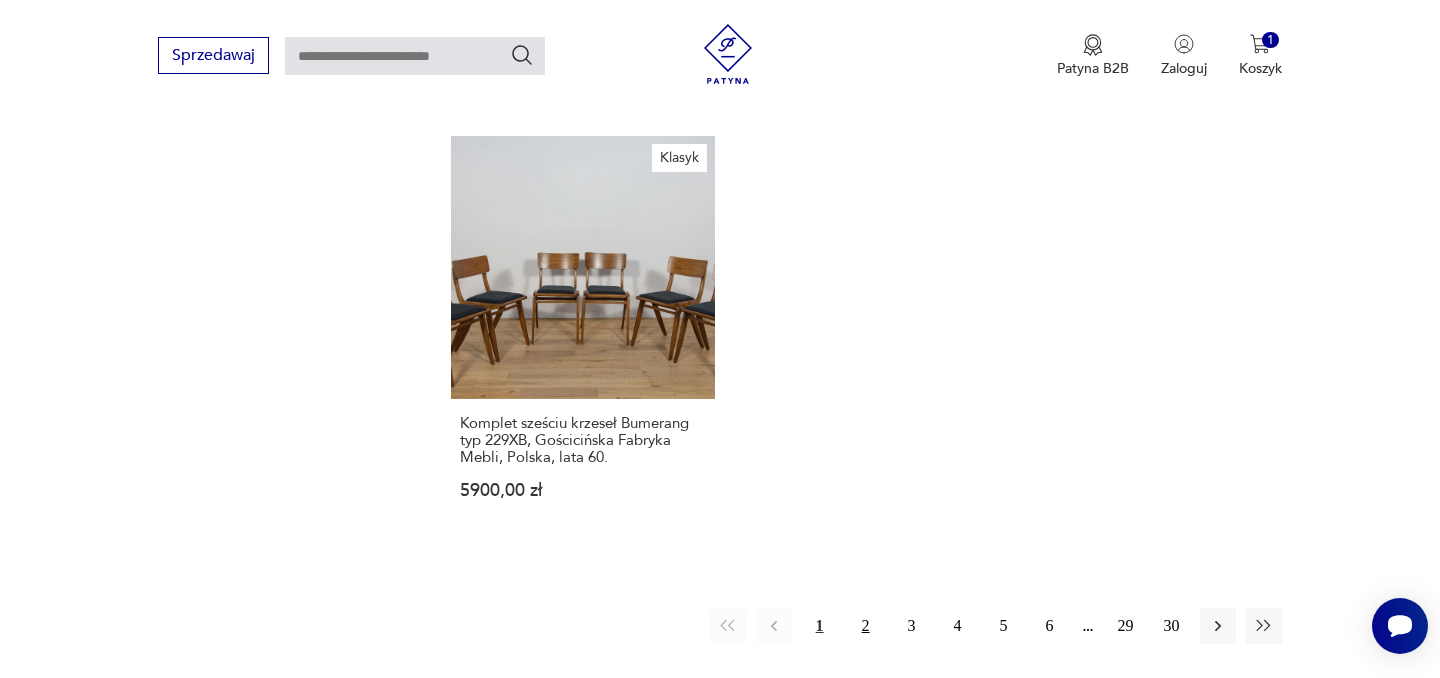 click on "2" at bounding box center (866, 626) 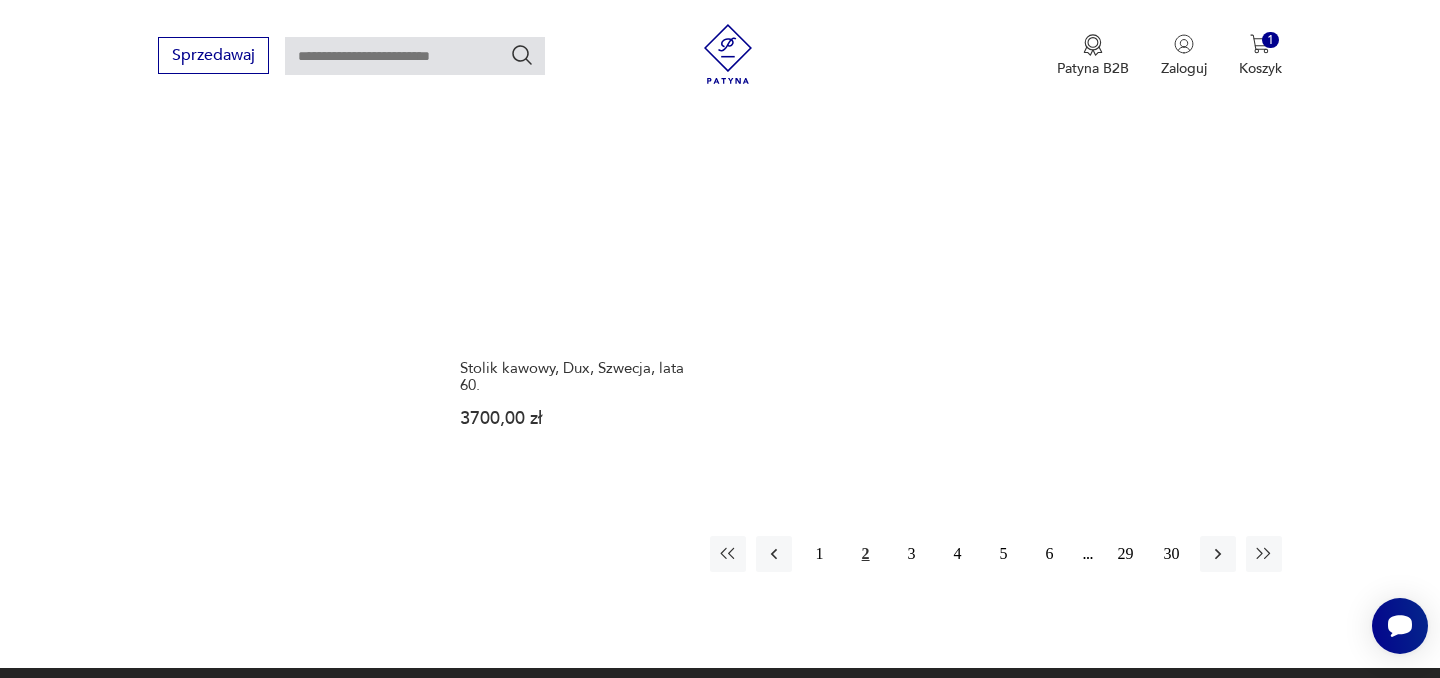 scroll, scrollTop: 2827, scrollLeft: 0, axis: vertical 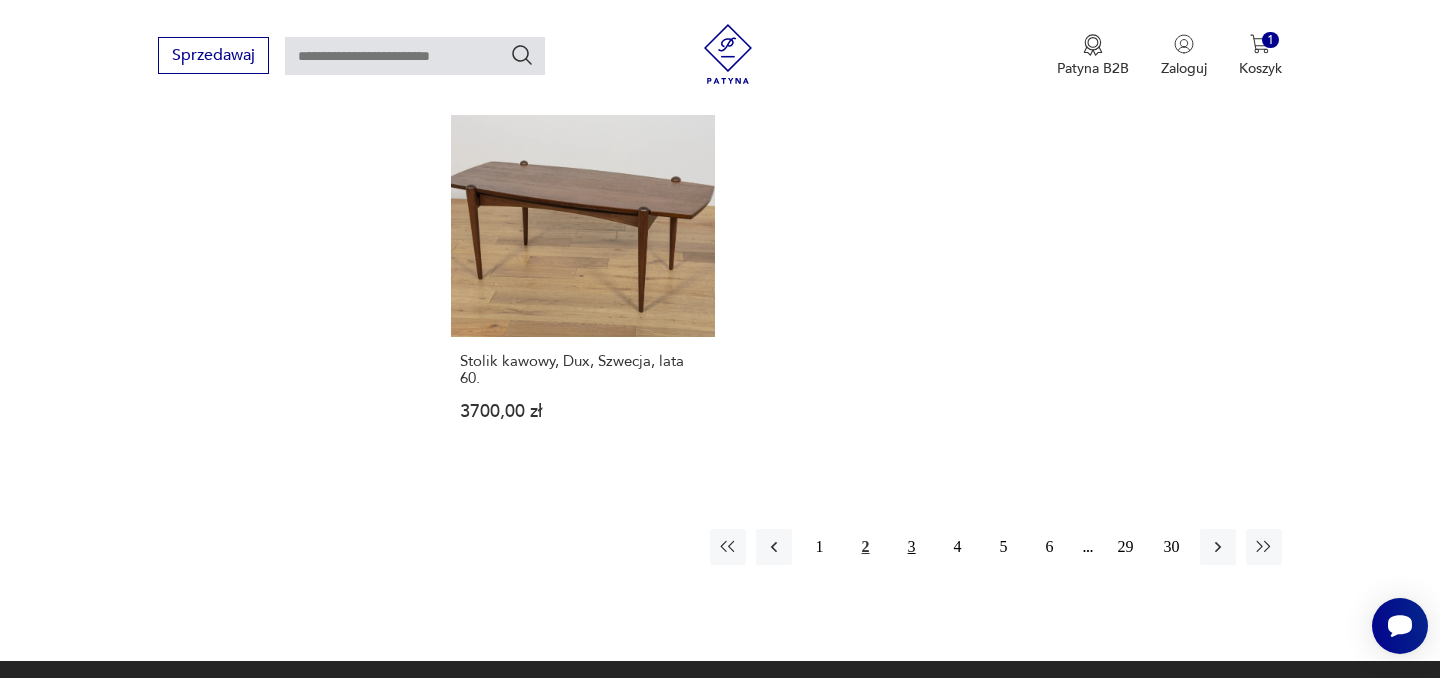click on "3" at bounding box center (912, 547) 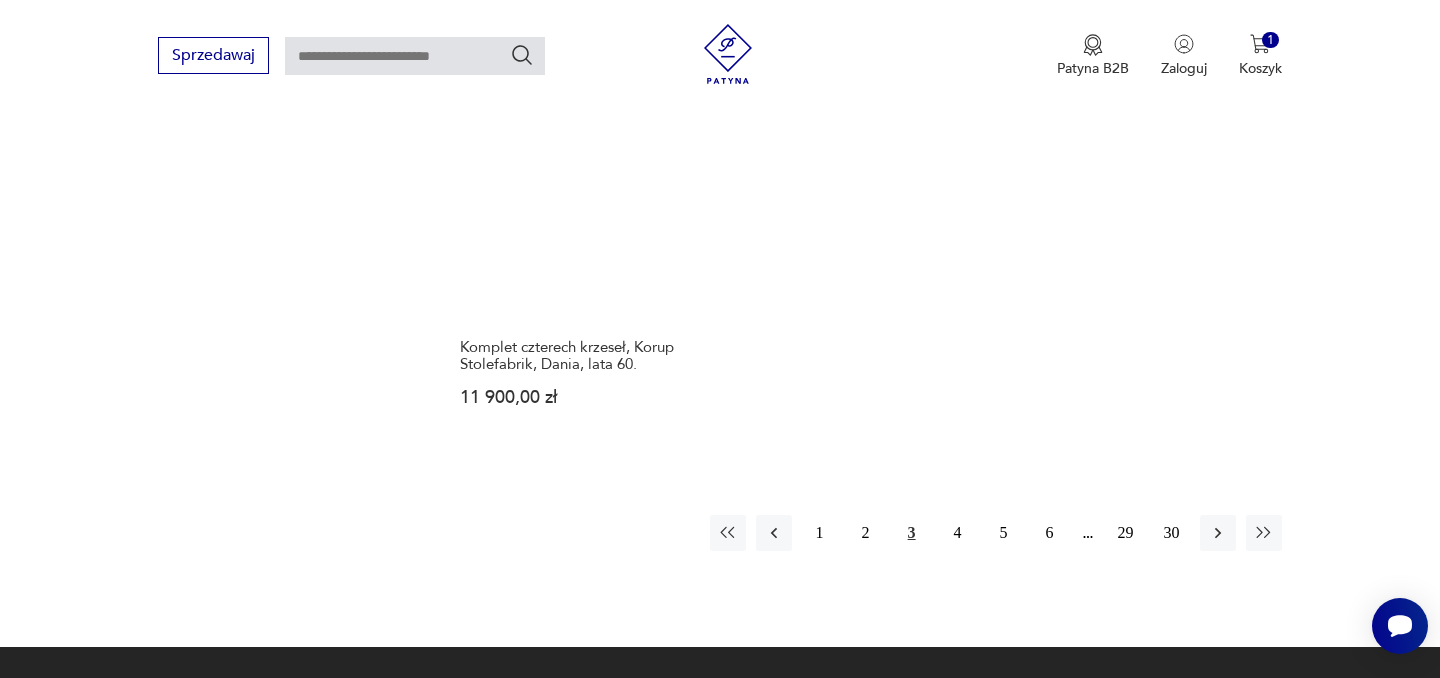 scroll, scrollTop: 2853, scrollLeft: 0, axis: vertical 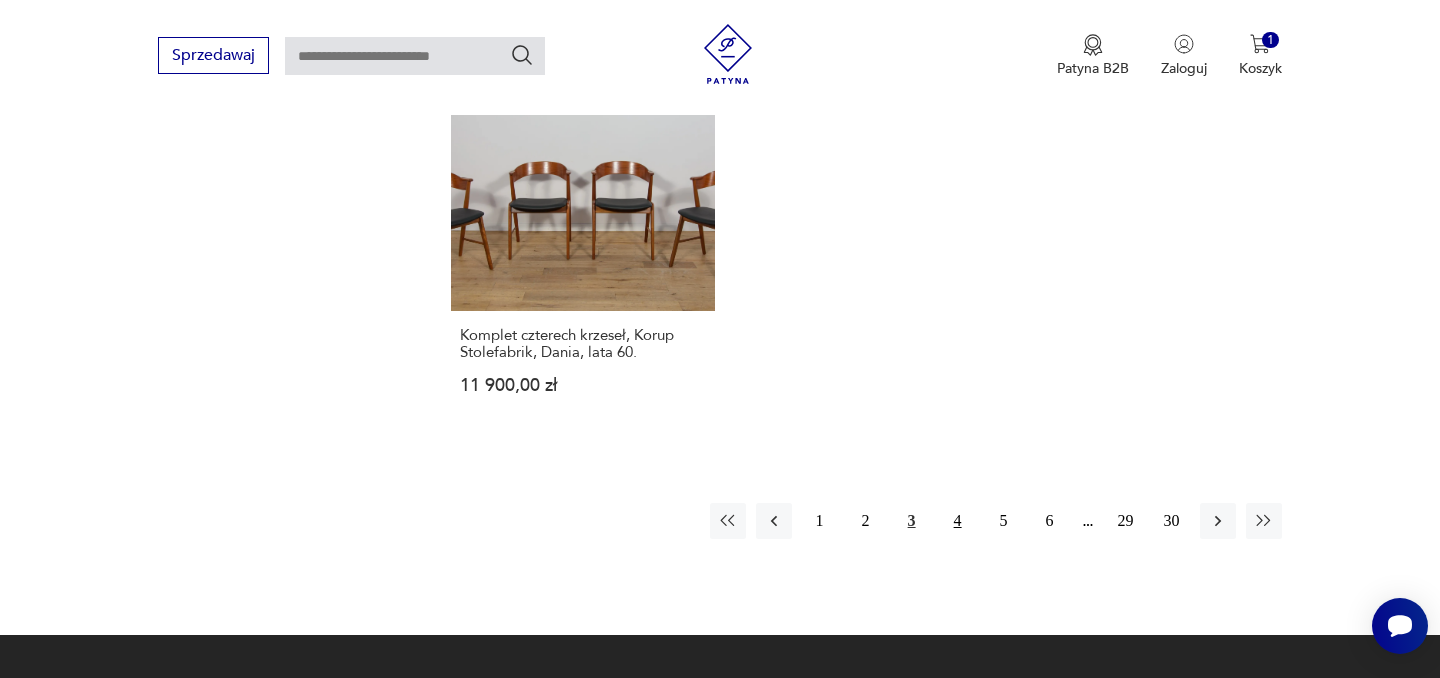 click on "4" at bounding box center [958, 521] 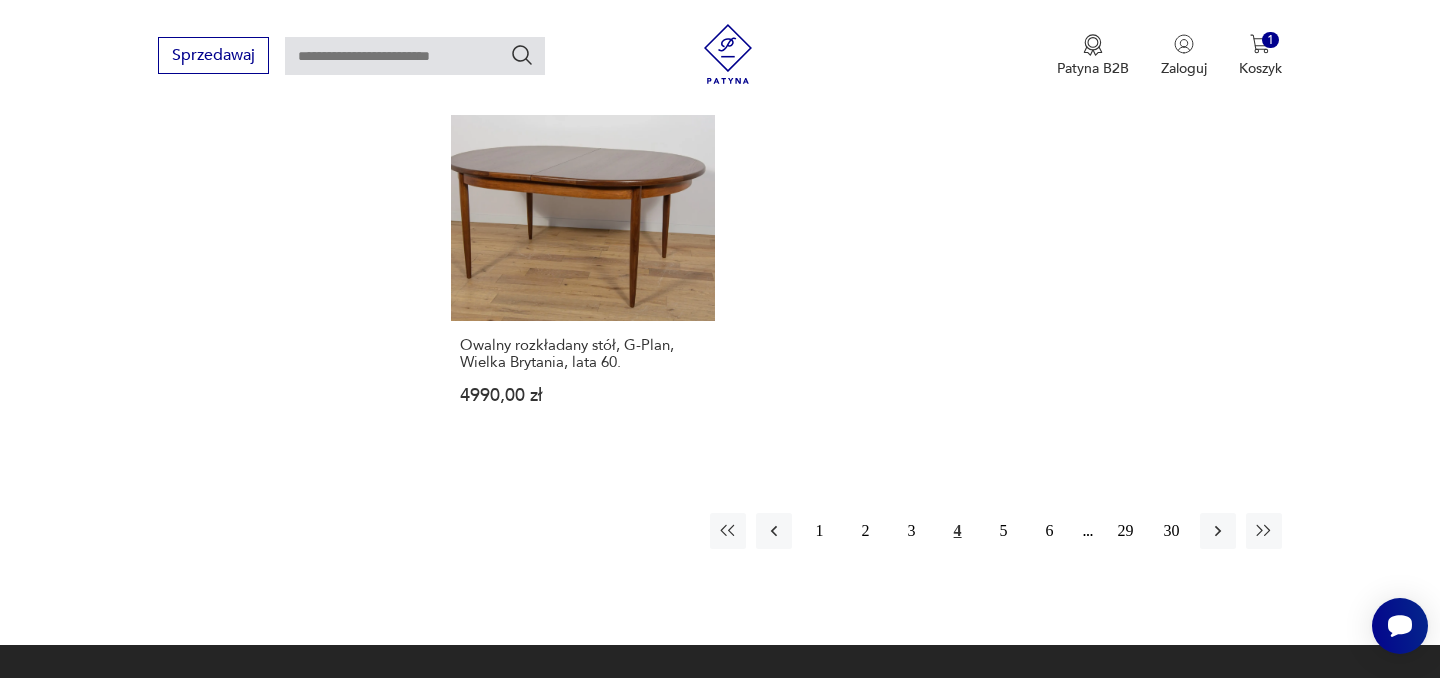 scroll, scrollTop: 2930, scrollLeft: 0, axis: vertical 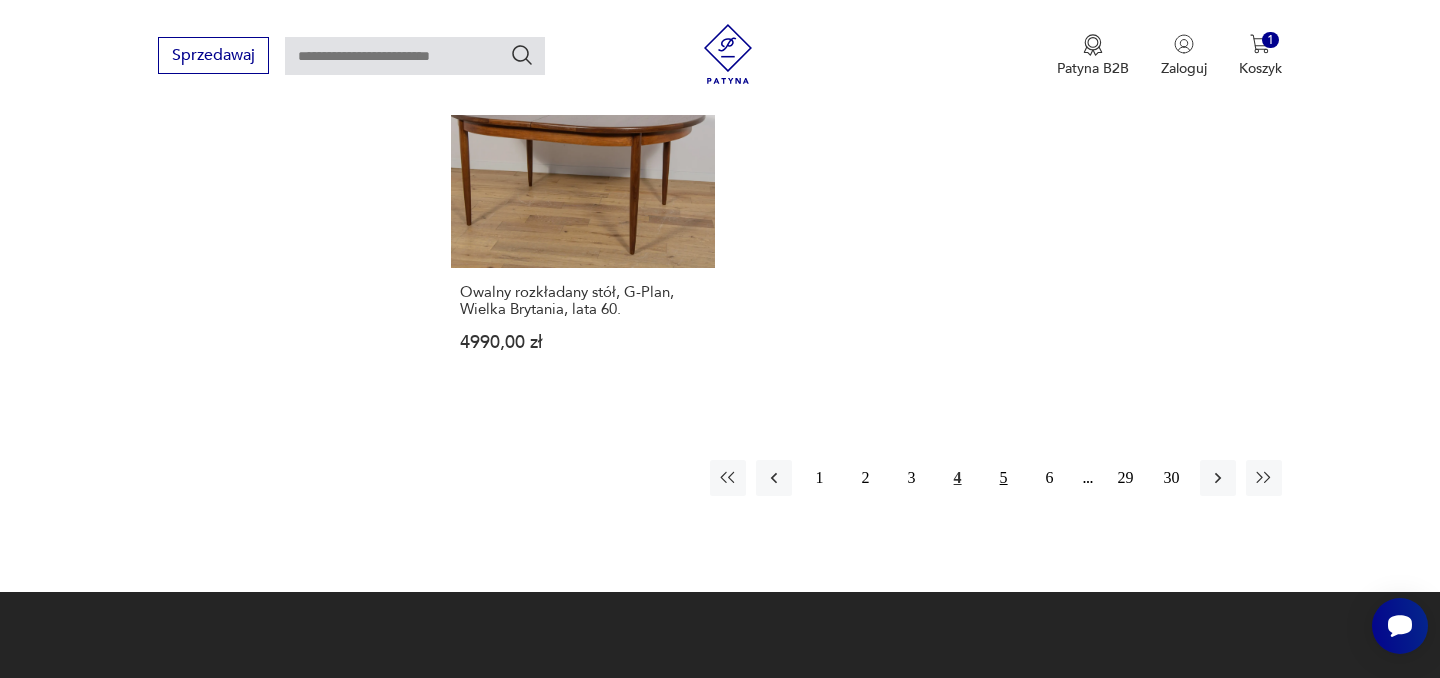 click on "5" at bounding box center [1004, 478] 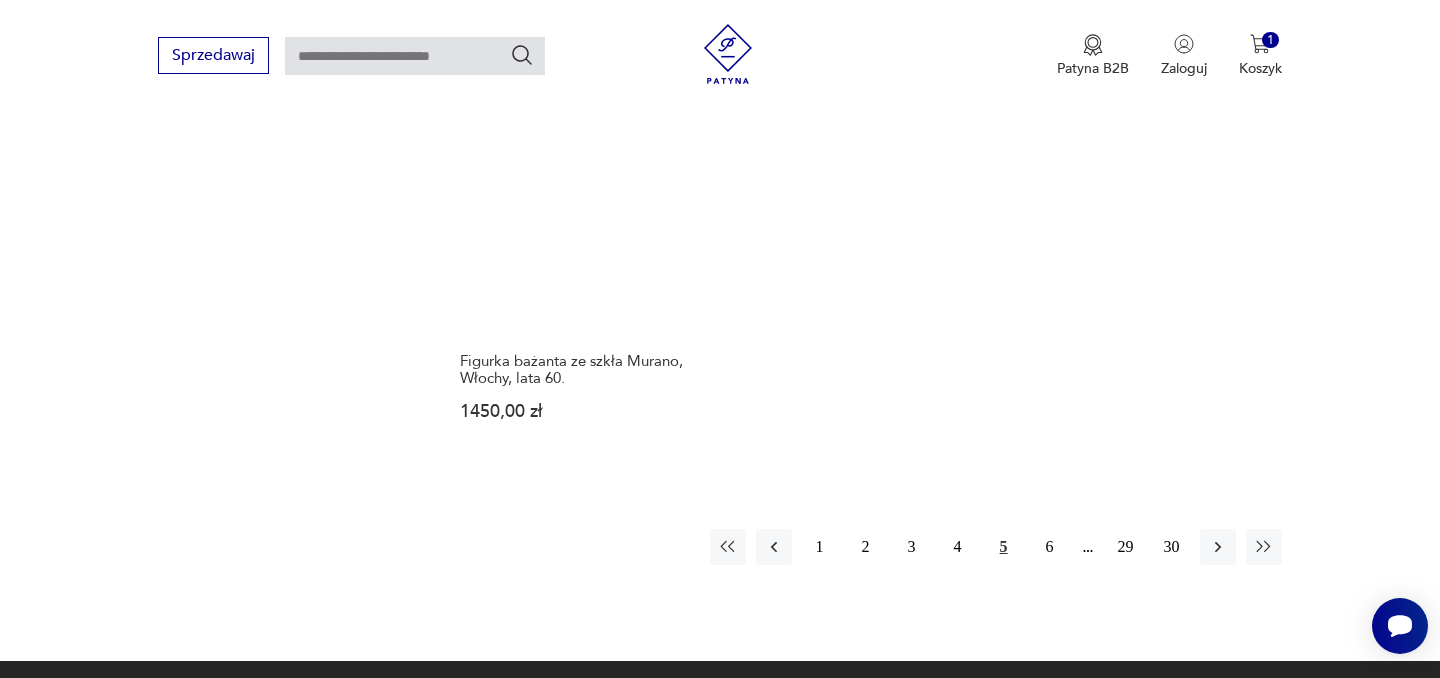 scroll, scrollTop: 2963, scrollLeft: 0, axis: vertical 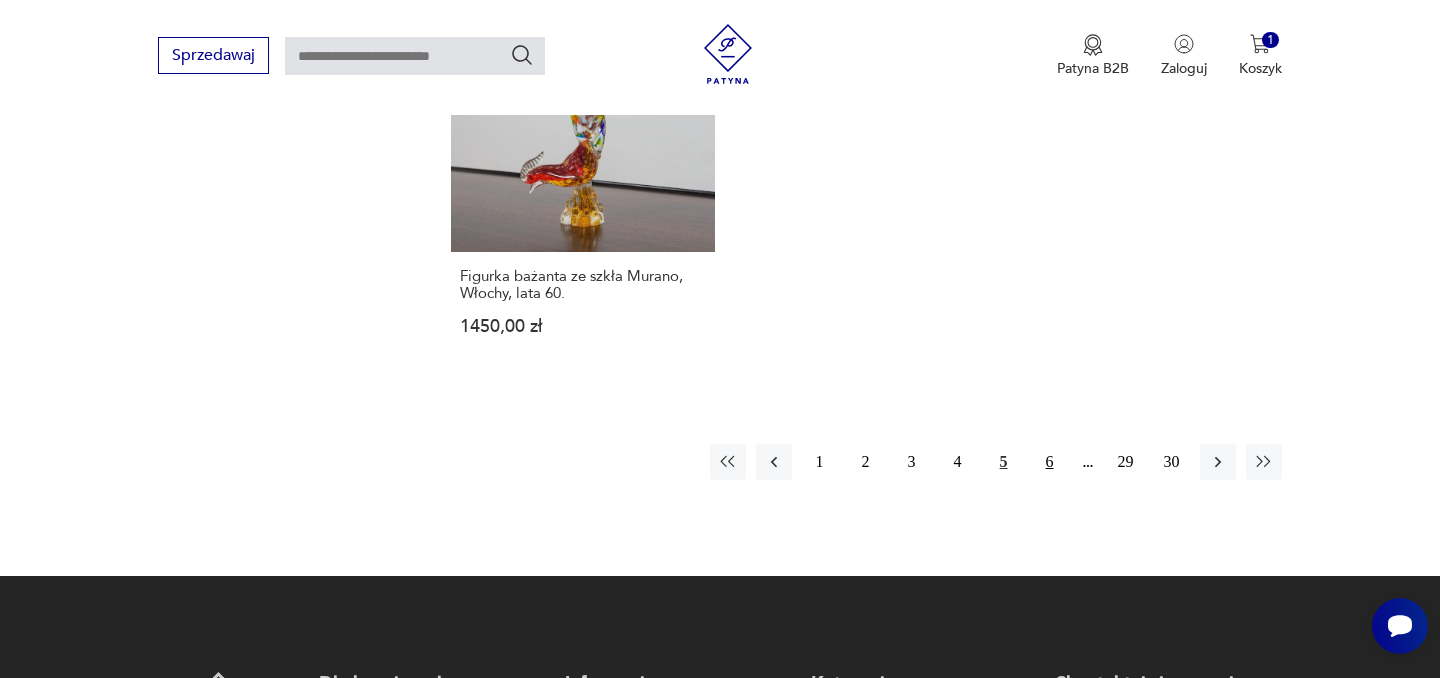 click on "6" at bounding box center [1050, 462] 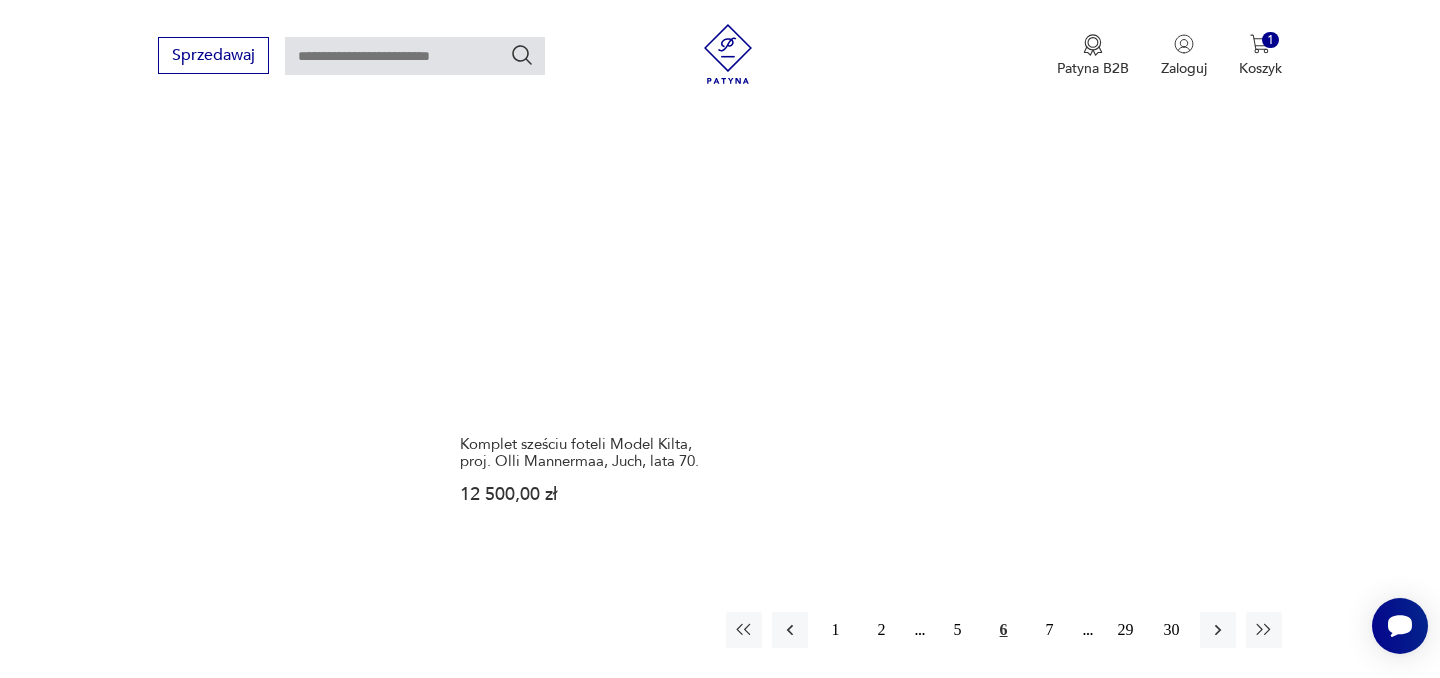 scroll, scrollTop: 2747, scrollLeft: 0, axis: vertical 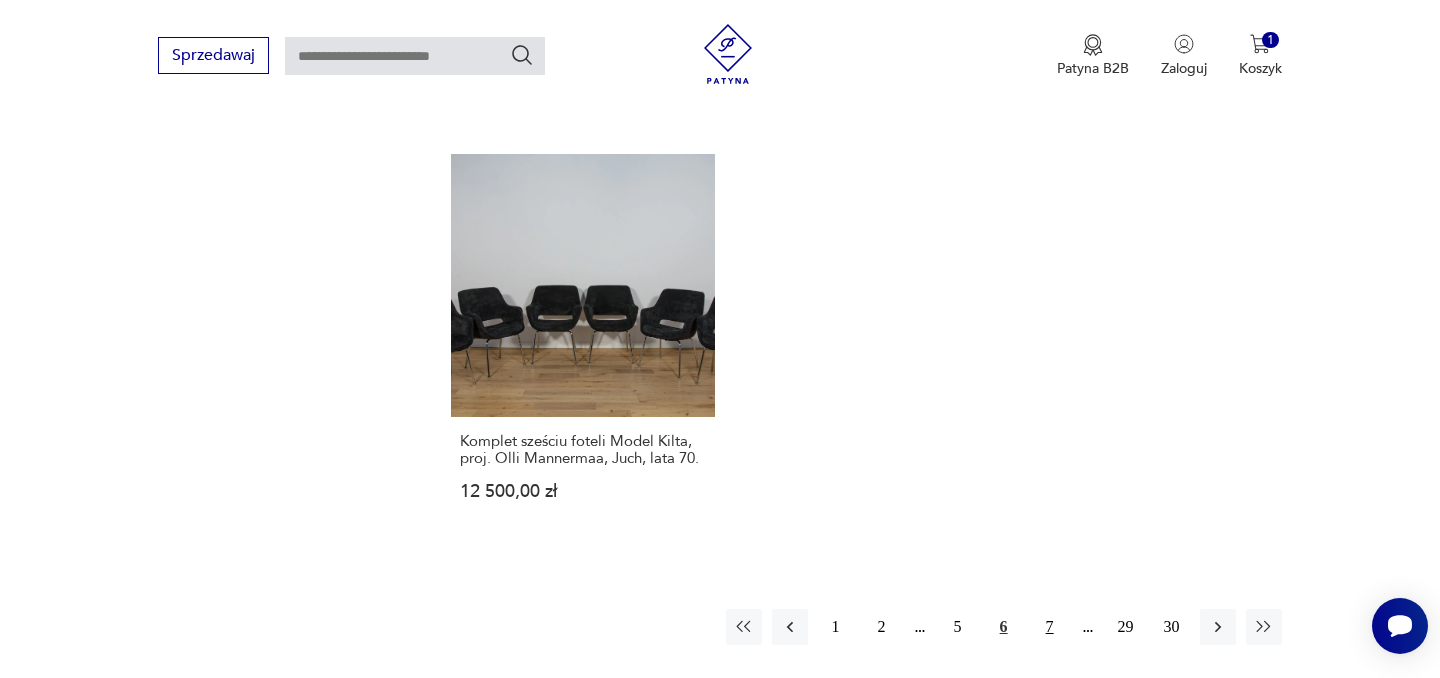 click on "7" at bounding box center [1050, 627] 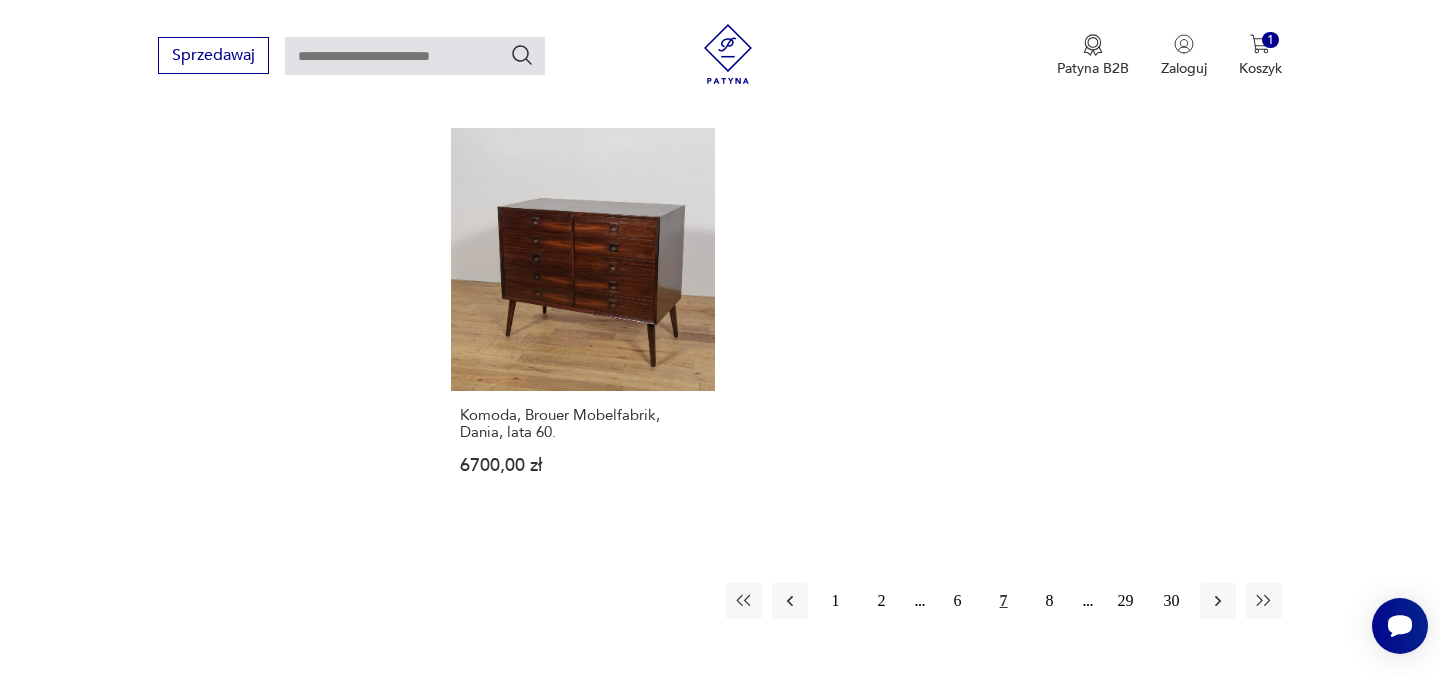 scroll, scrollTop: 2808, scrollLeft: 0, axis: vertical 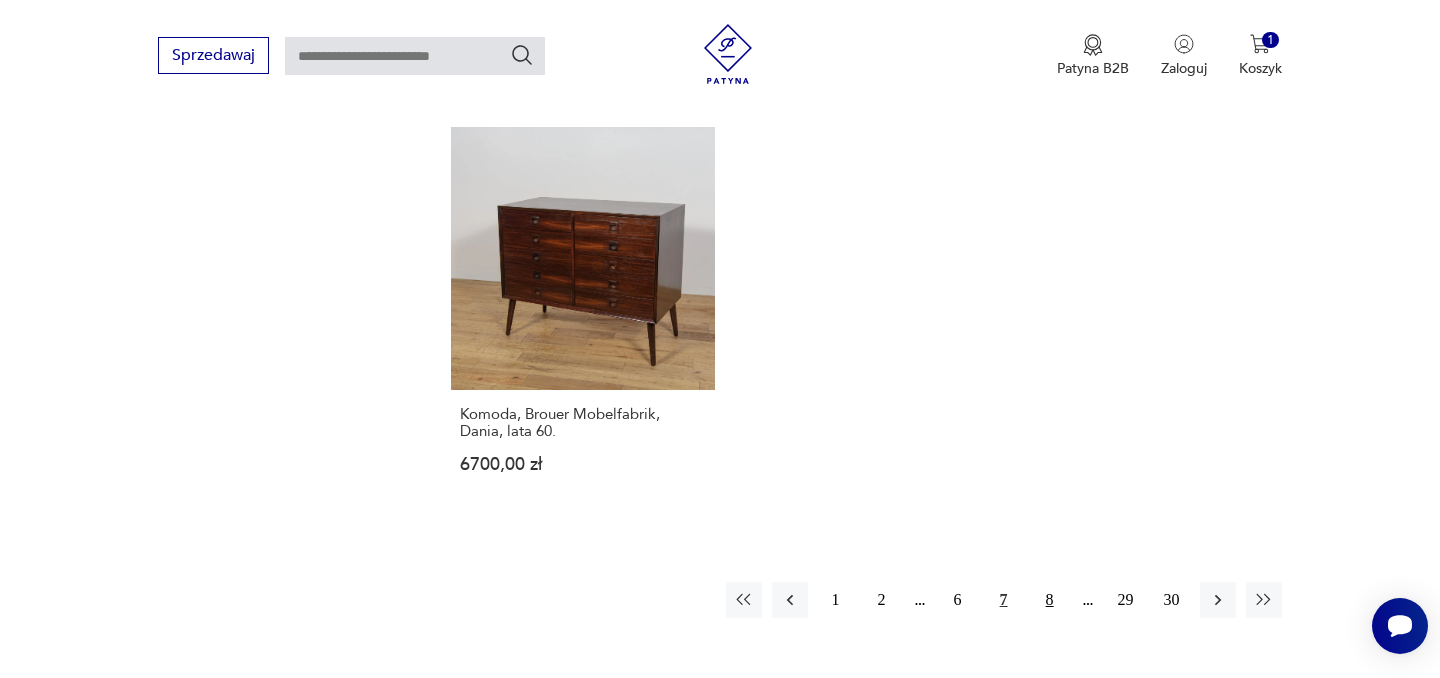 click on "8" at bounding box center (1050, 600) 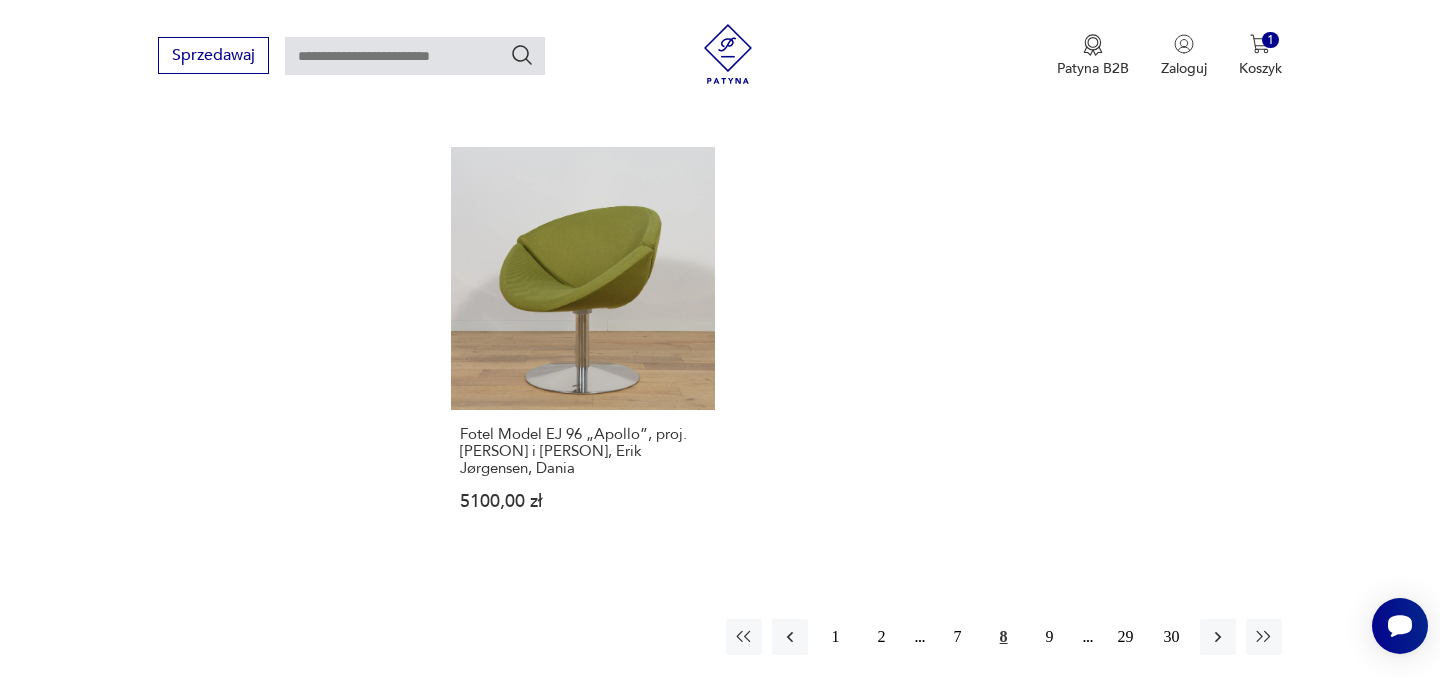 scroll, scrollTop: 2808, scrollLeft: 0, axis: vertical 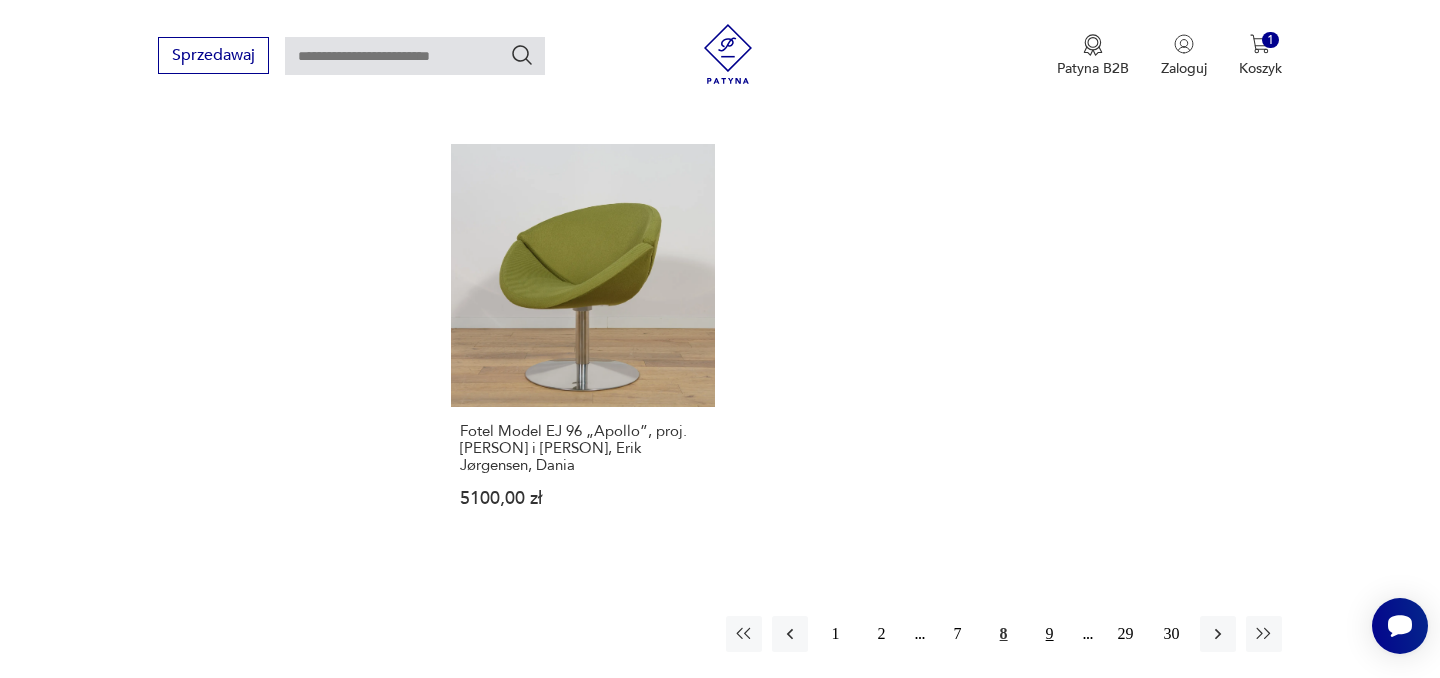 click on "9" at bounding box center (1050, 634) 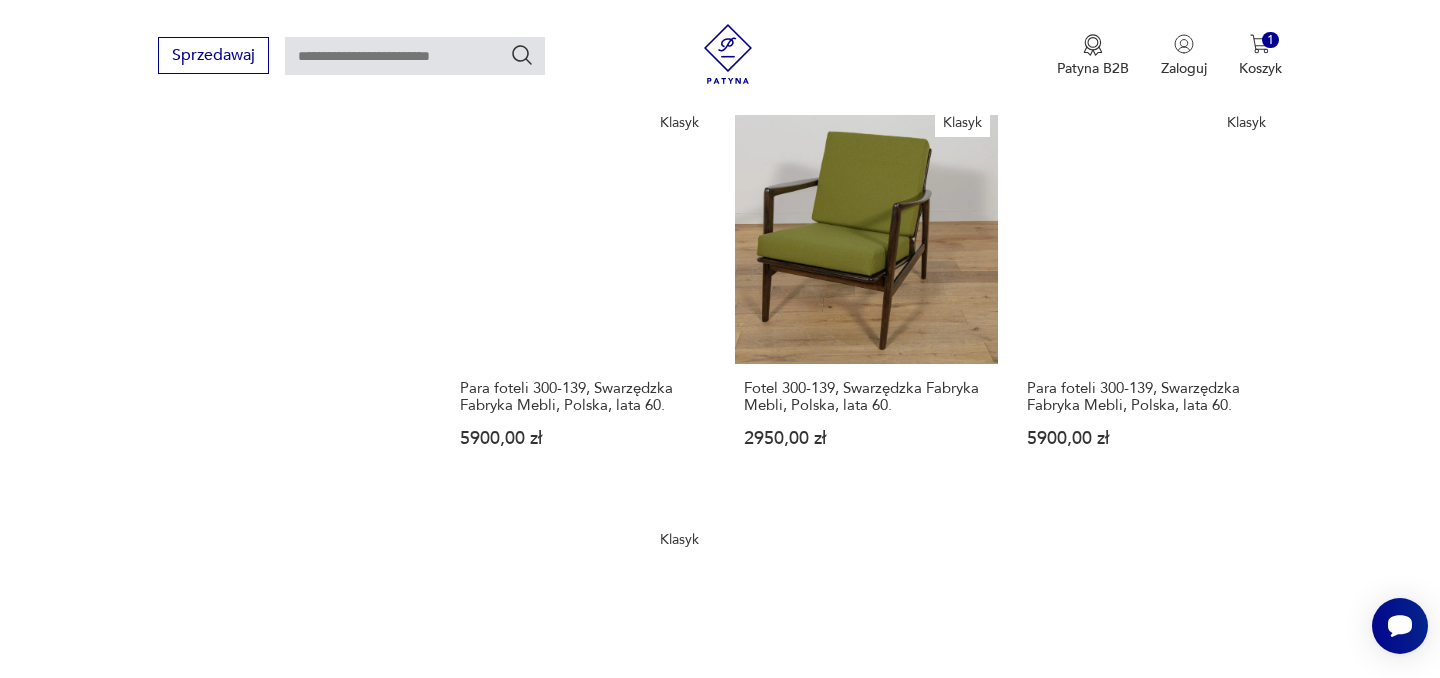 scroll, scrollTop: 2794, scrollLeft: 0, axis: vertical 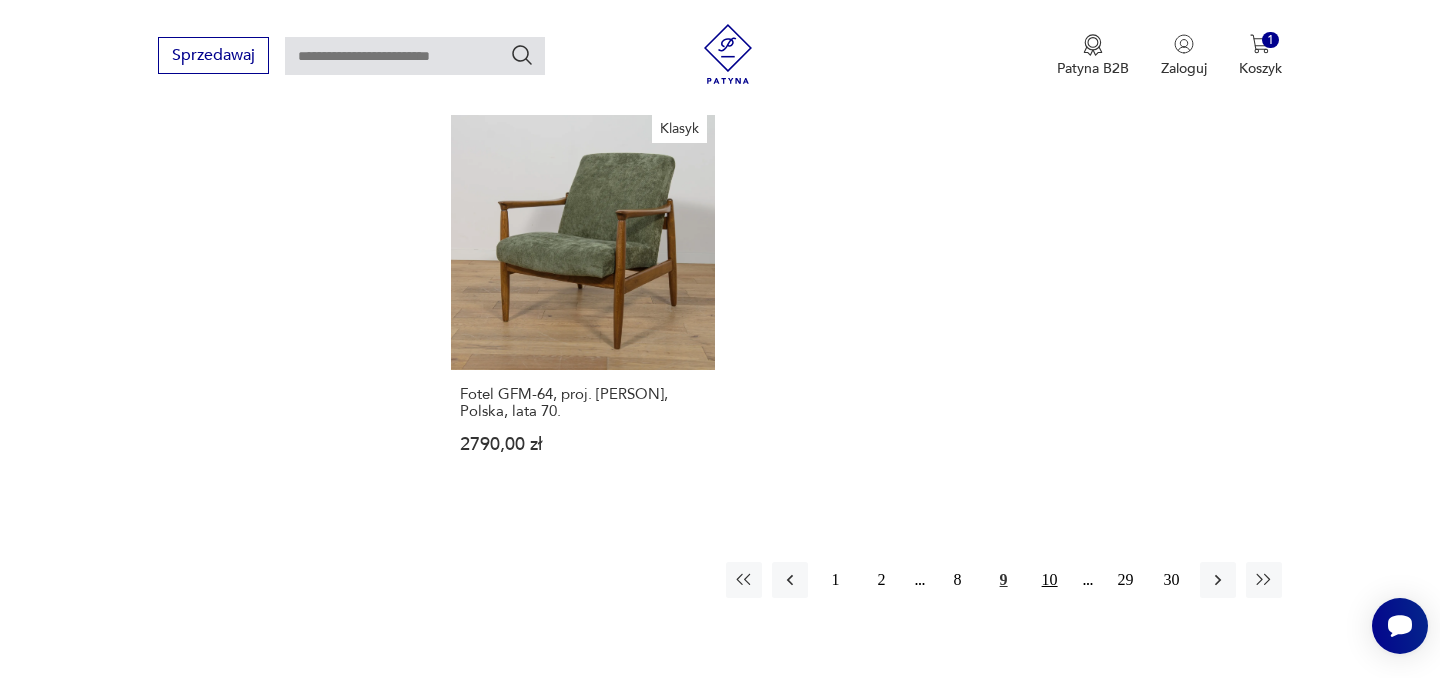 click on "10" at bounding box center [1050, 580] 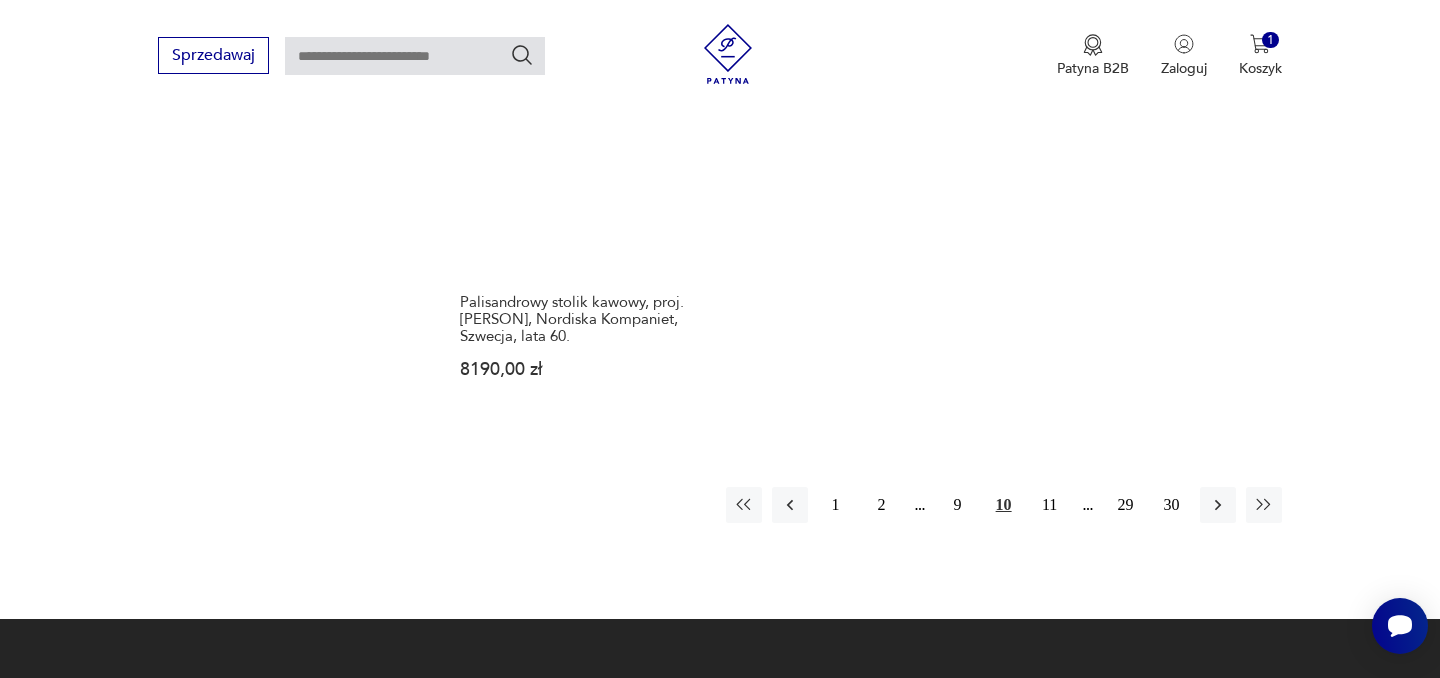 scroll, scrollTop: 2887, scrollLeft: 0, axis: vertical 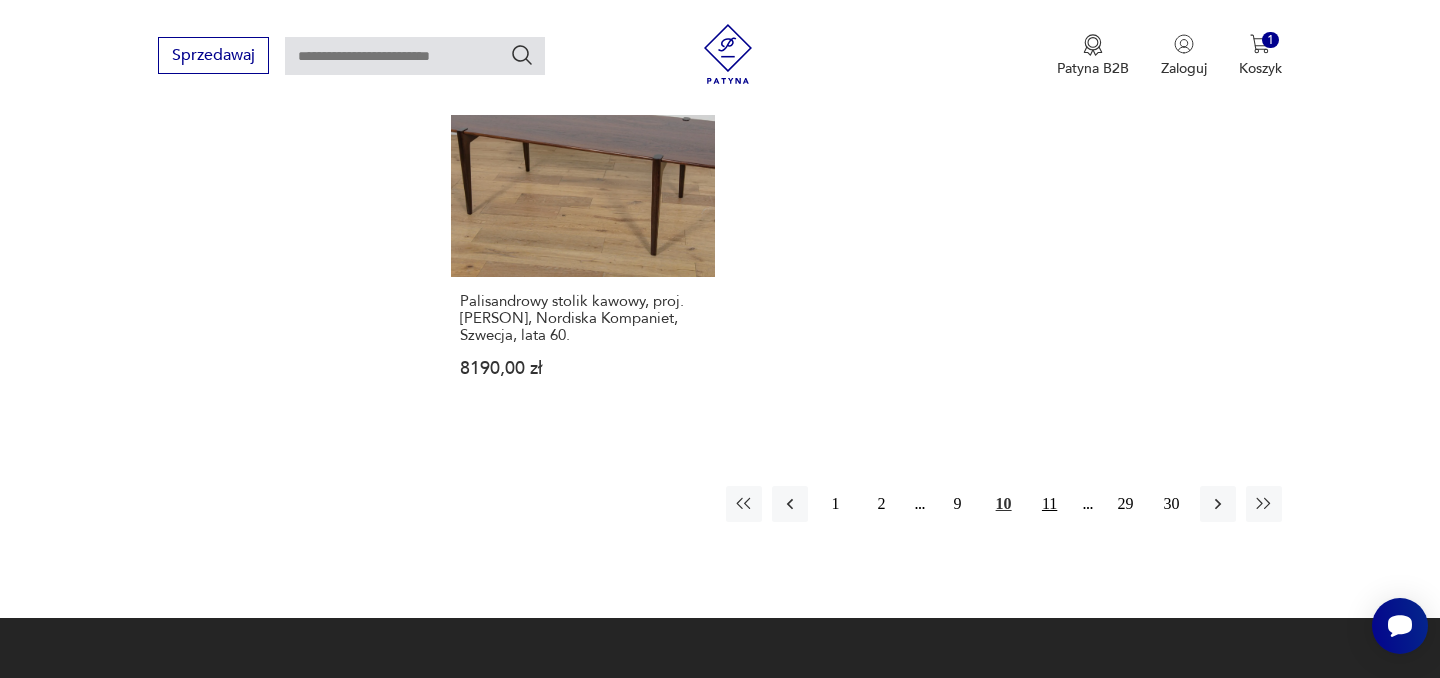 click on "11" at bounding box center (1050, 504) 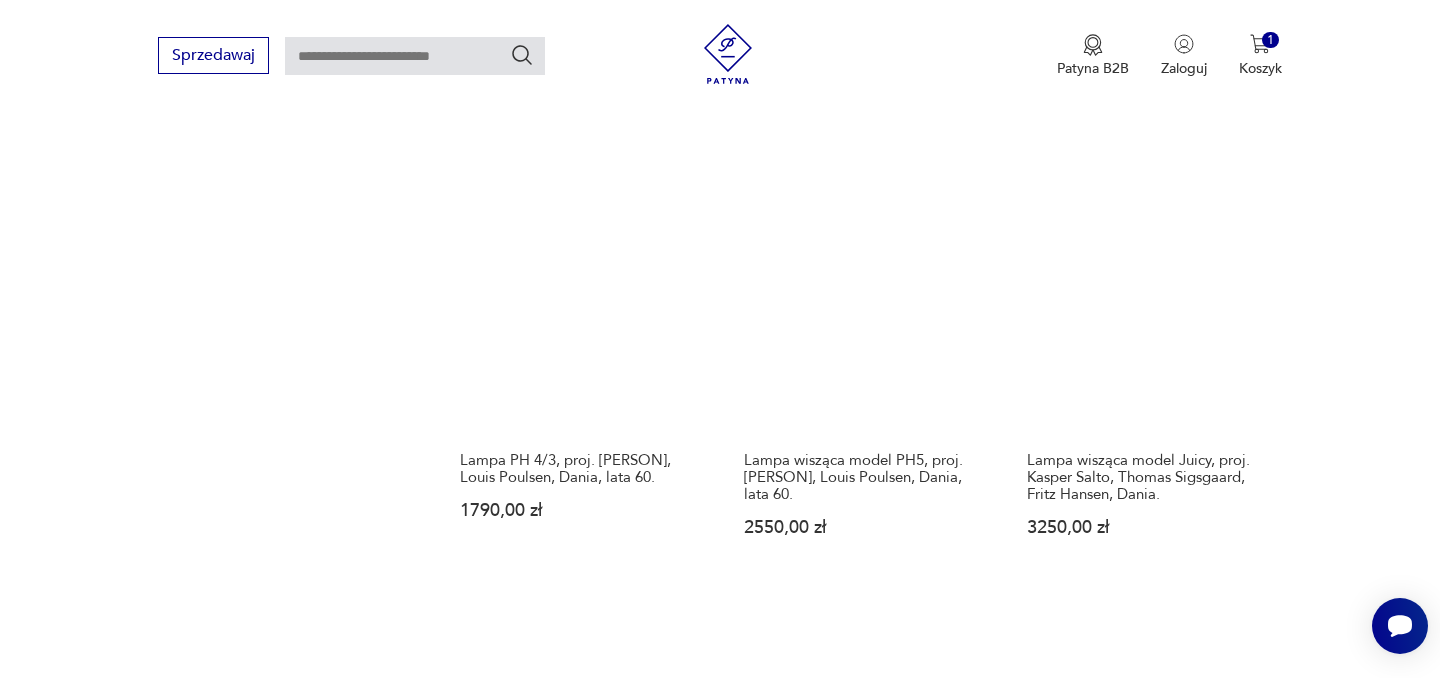 scroll, scrollTop: 2808, scrollLeft: 0, axis: vertical 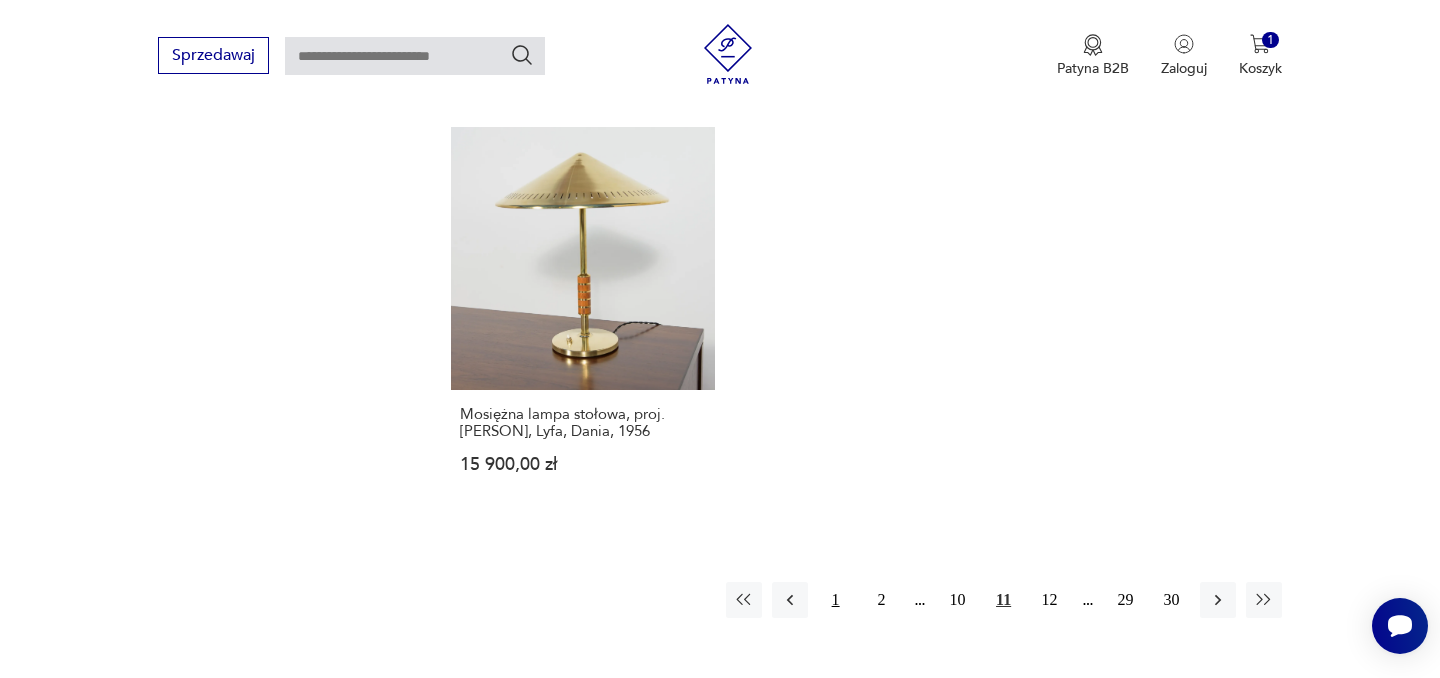 click on "1" at bounding box center (836, 600) 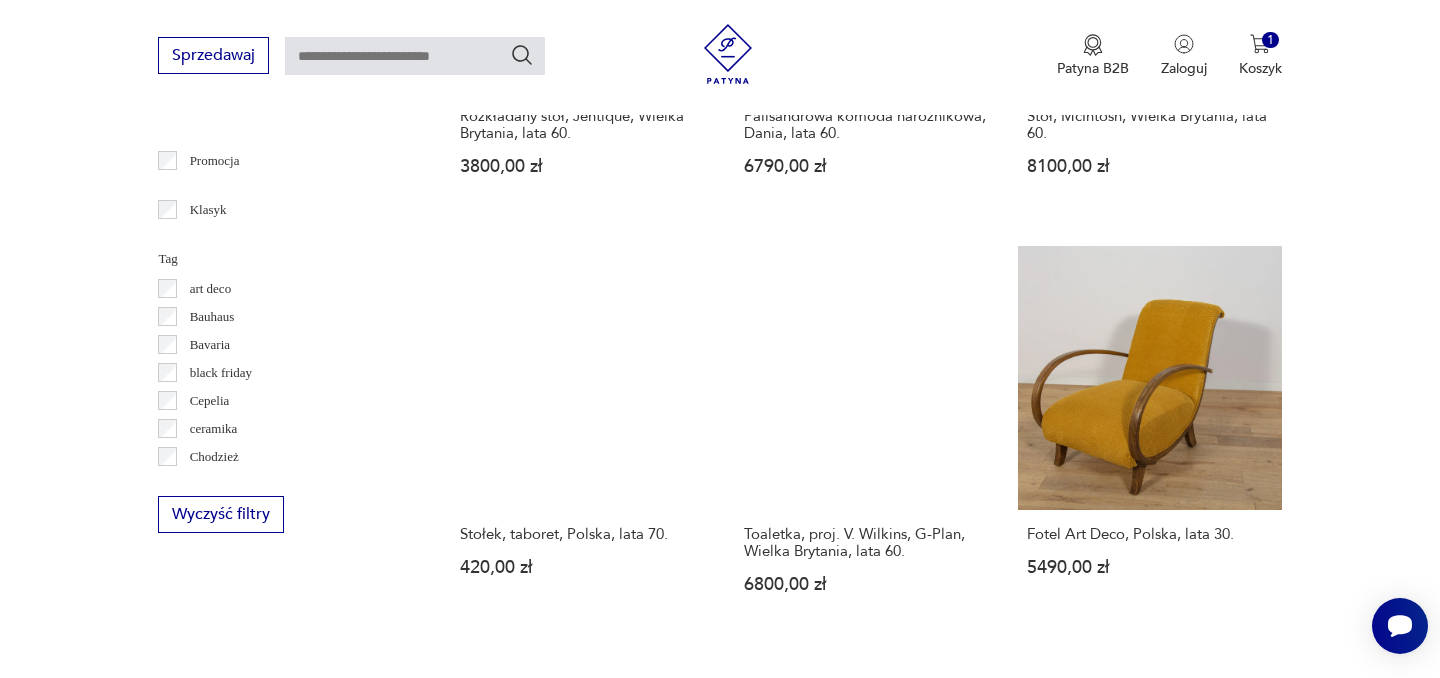 scroll, scrollTop: 947, scrollLeft: 0, axis: vertical 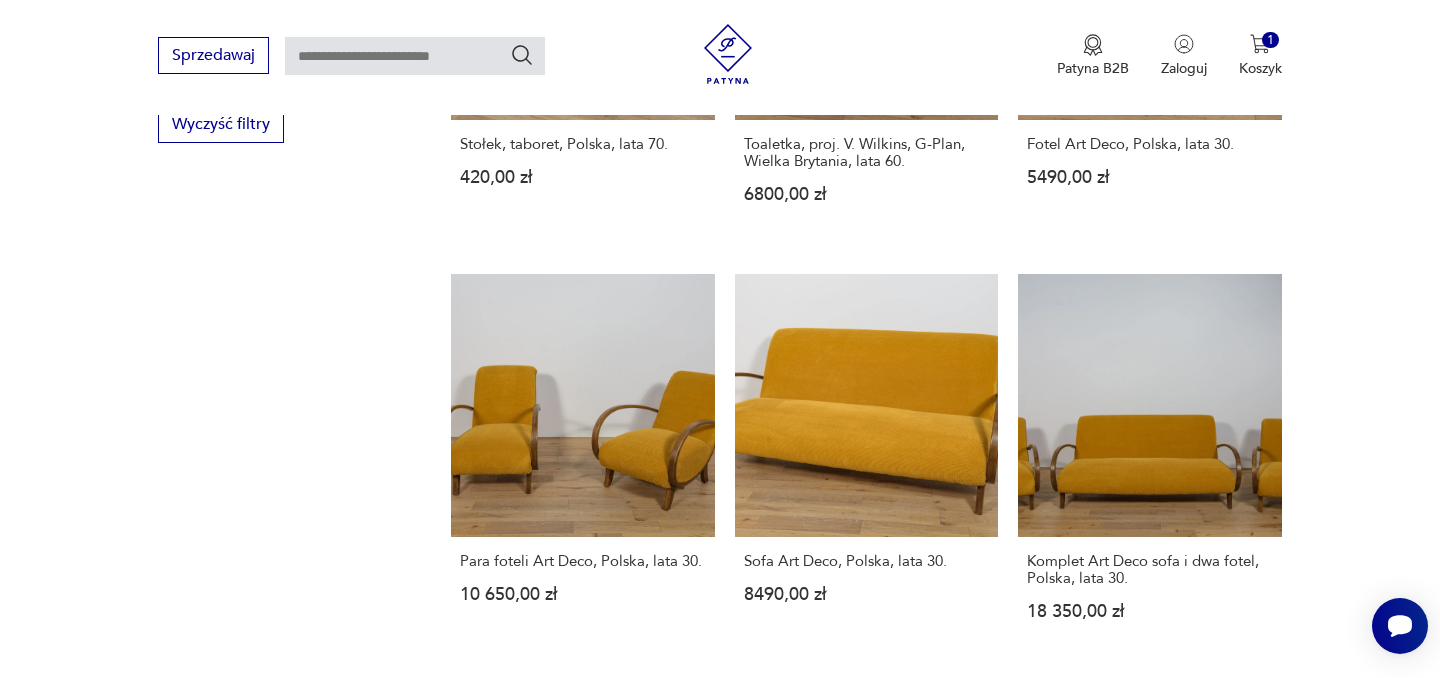 drag, startPoint x: 1384, startPoint y: 420, endPoint x: 1384, endPoint y: 399, distance: 21 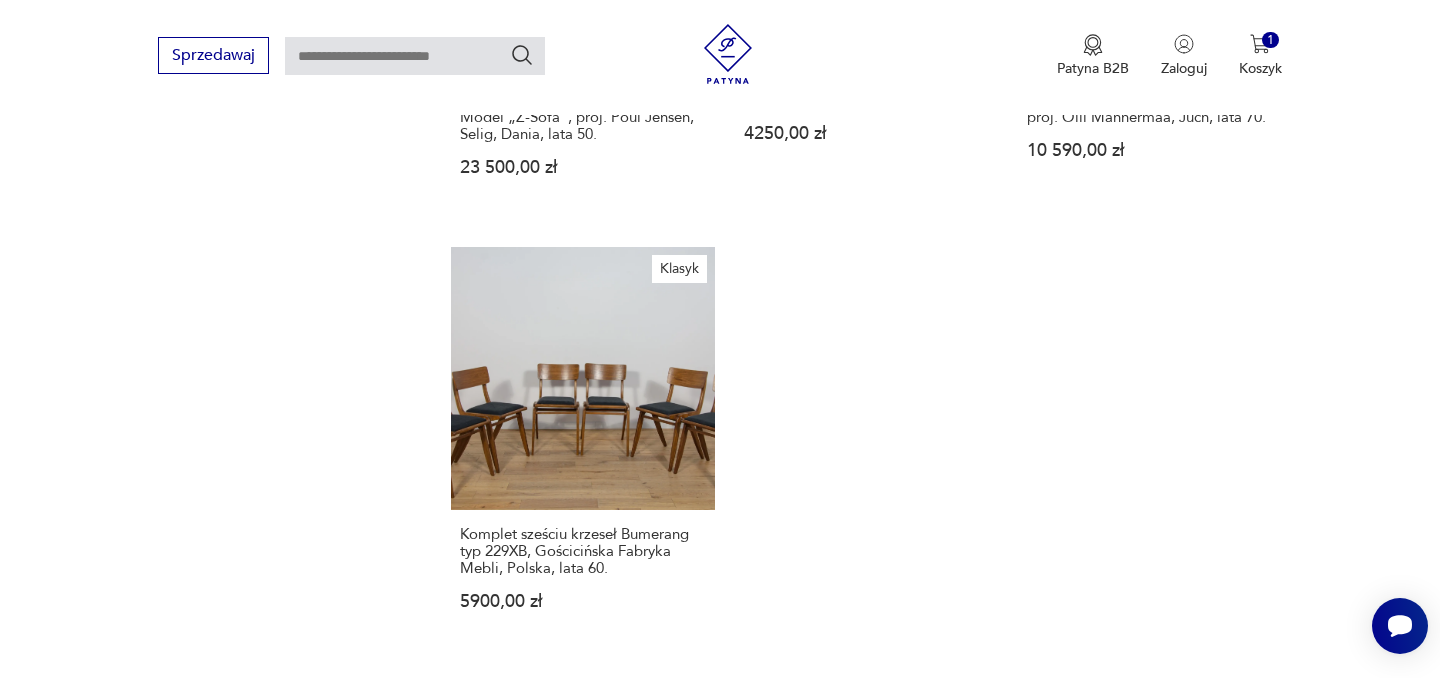 scroll, scrollTop: 2873, scrollLeft: 0, axis: vertical 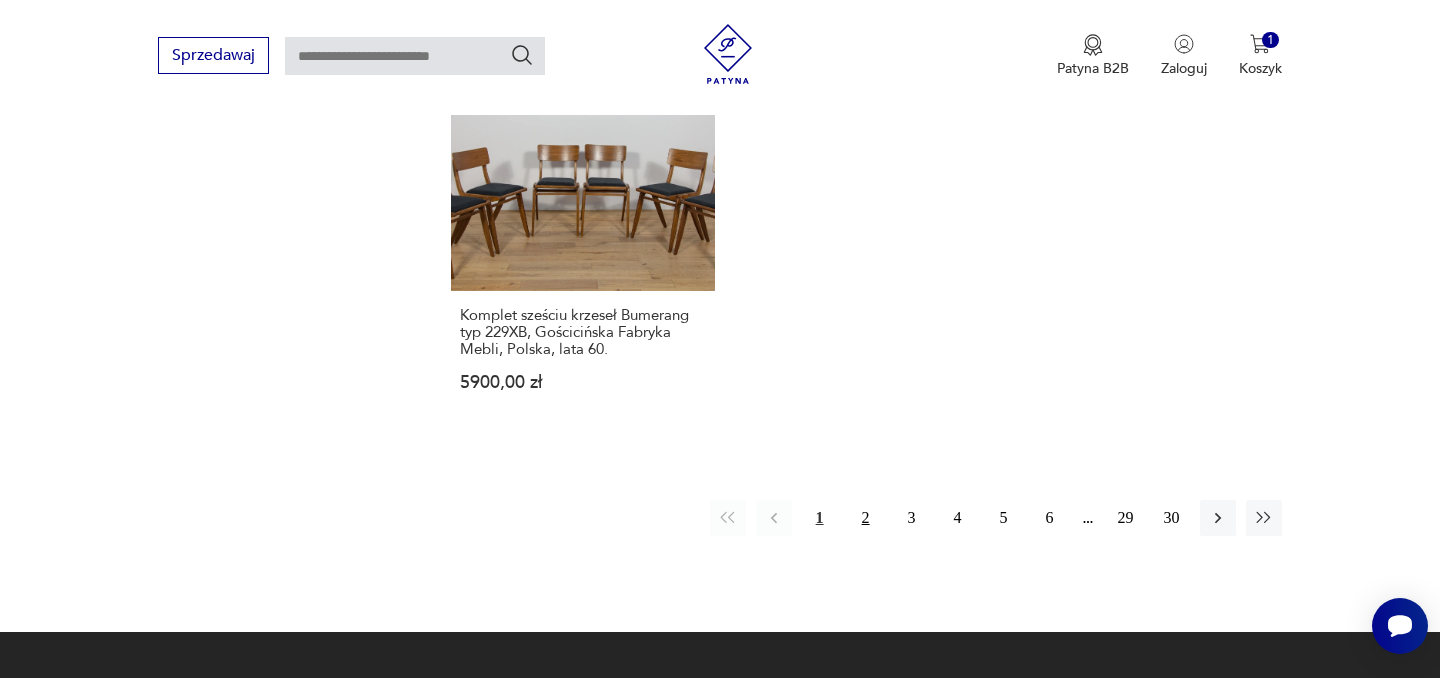 click on "2" at bounding box center (866, 518) 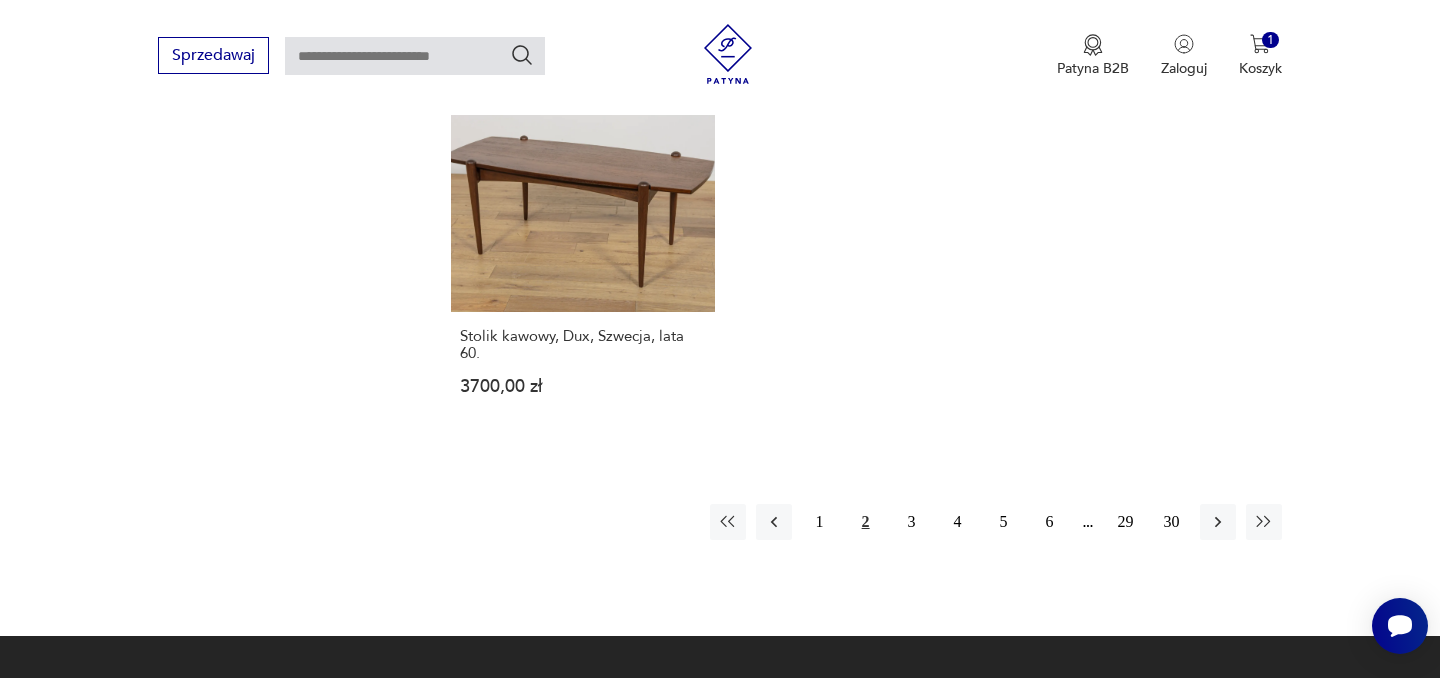 scroll, scrollTop: 2892, scrollLeft: 0, axis: vertical 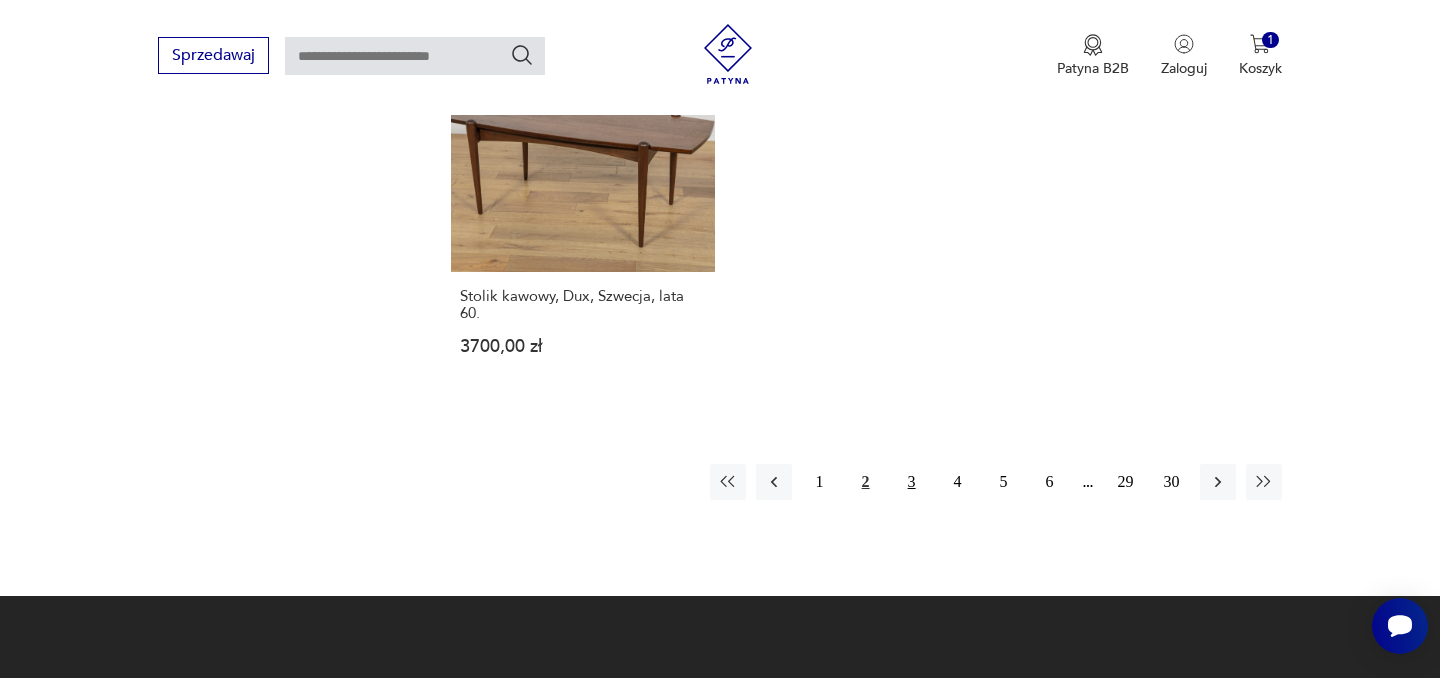 click on "3" at bounding box center [912, 482] 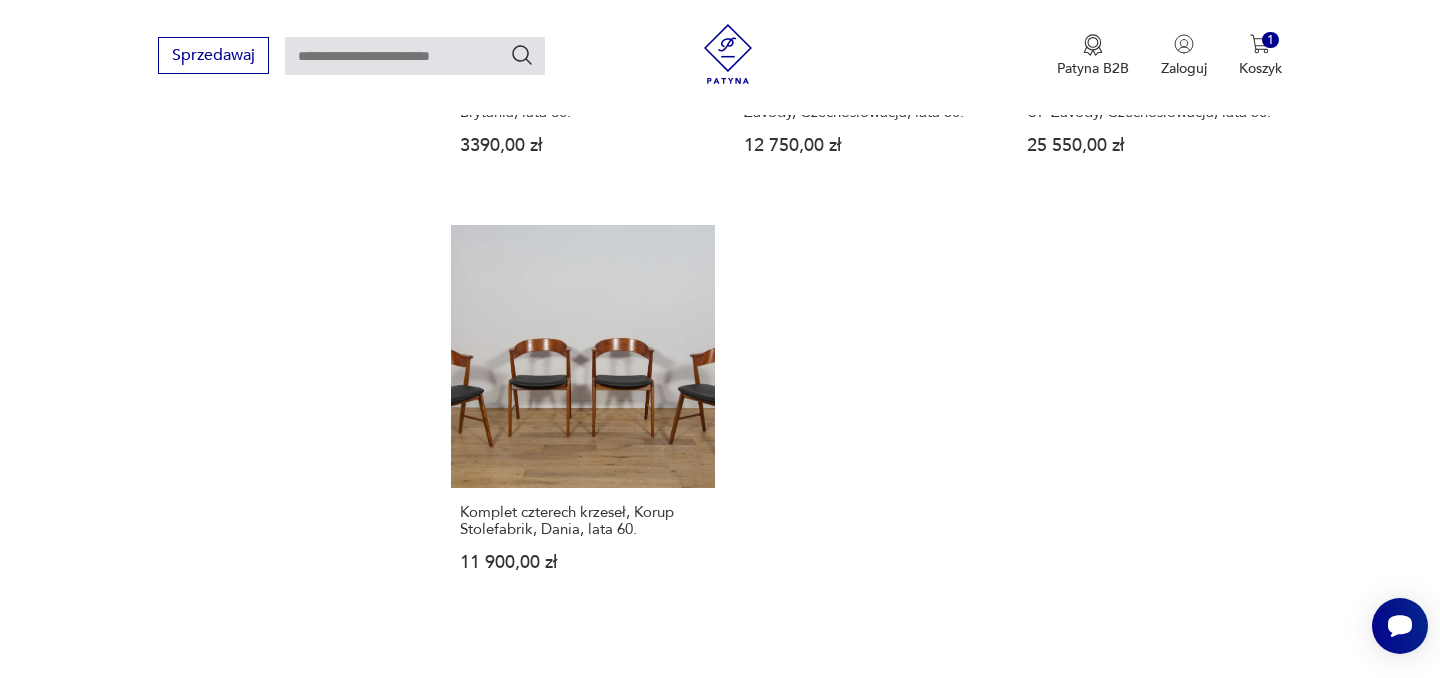 scroll, scrollTop: 2912, scrollLeft: 0, axis: vertical 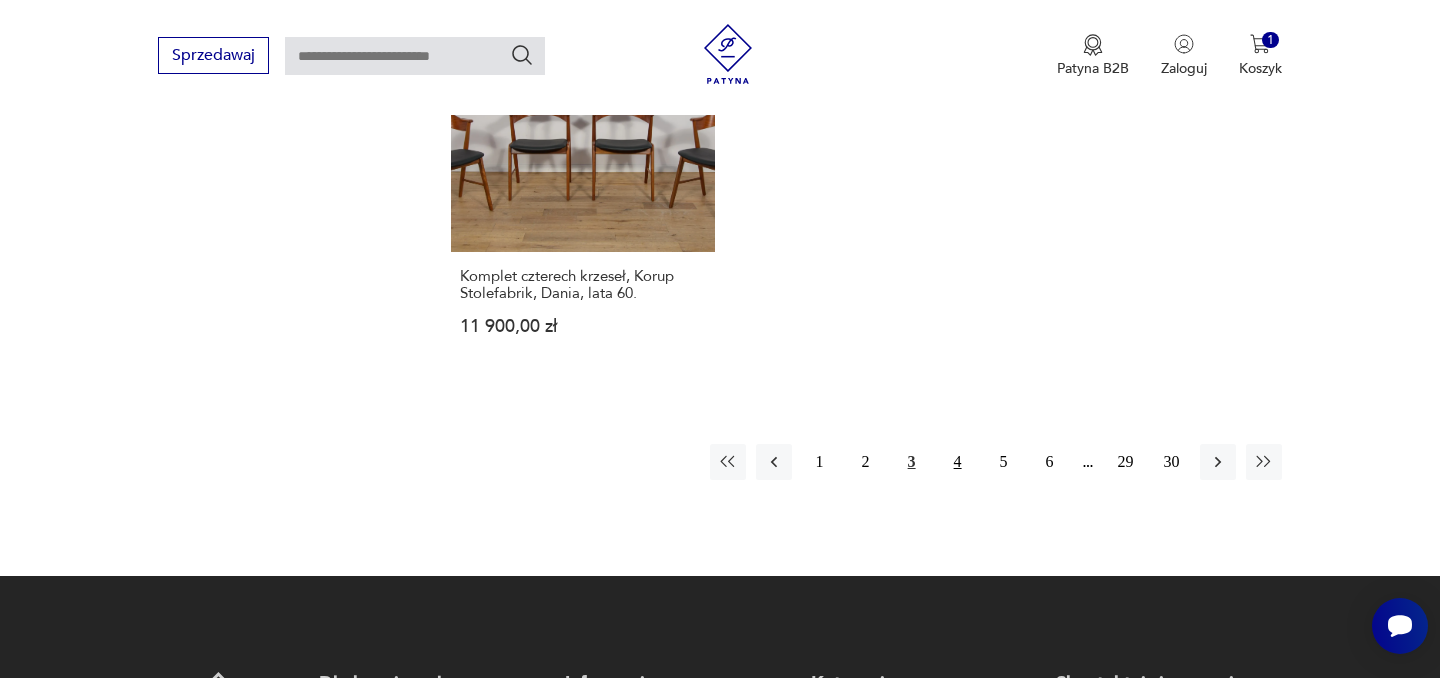click on "4" at bounding box center (958, 462) 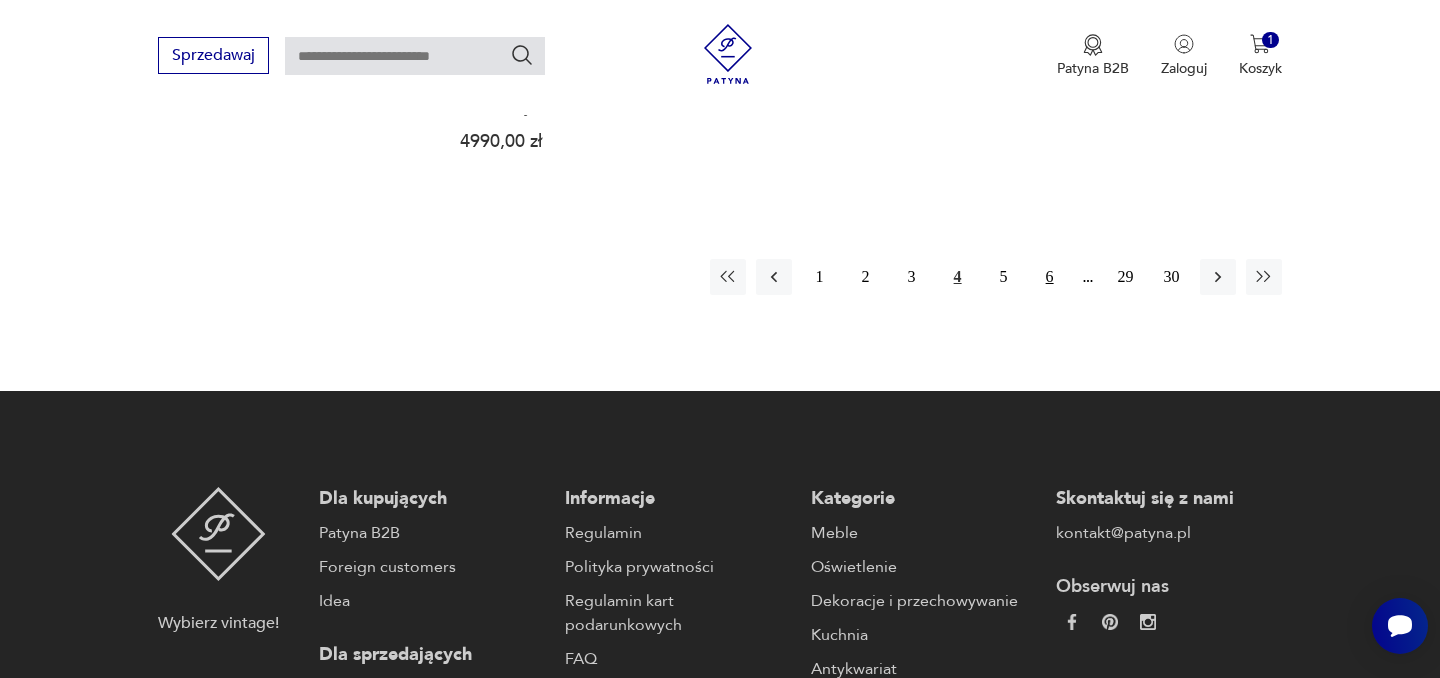 scroll, scrollTop: 3136, scrollLeft: 0, axis: vertical 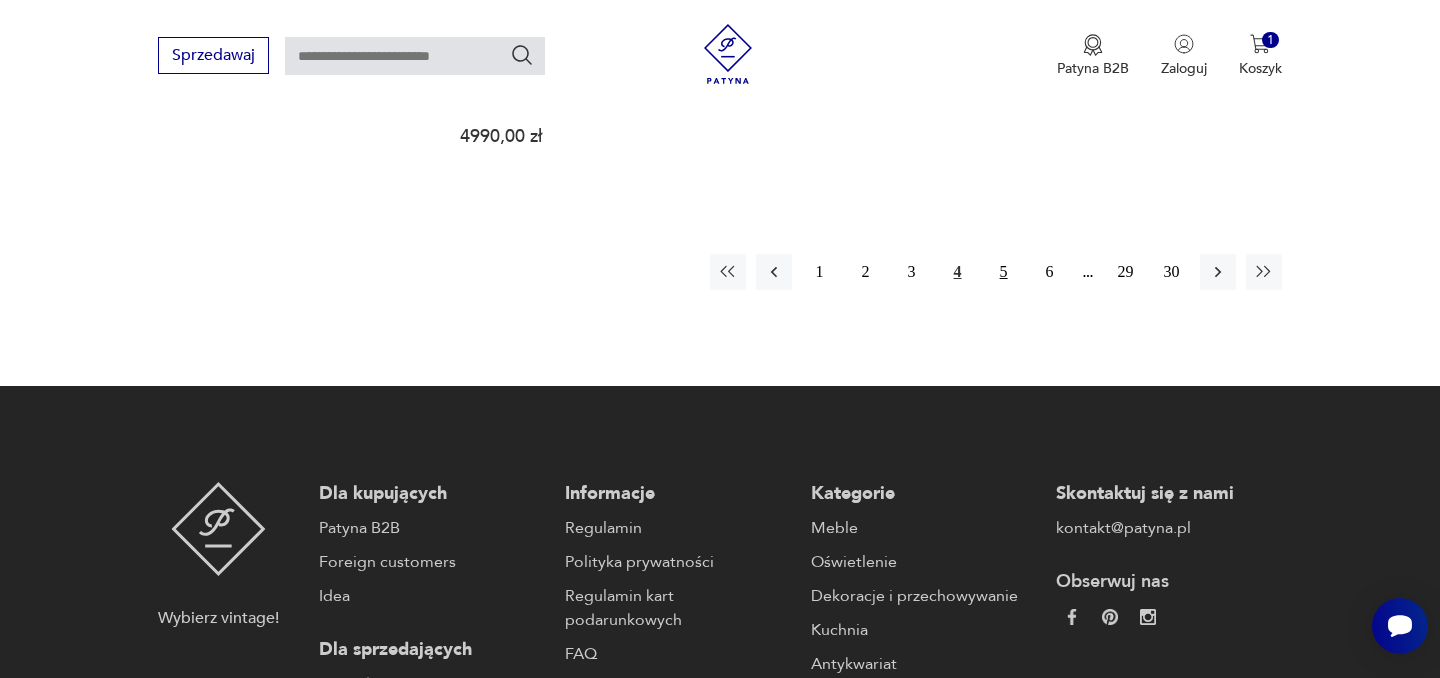 click on "5" at bounding box center [1004, 272] 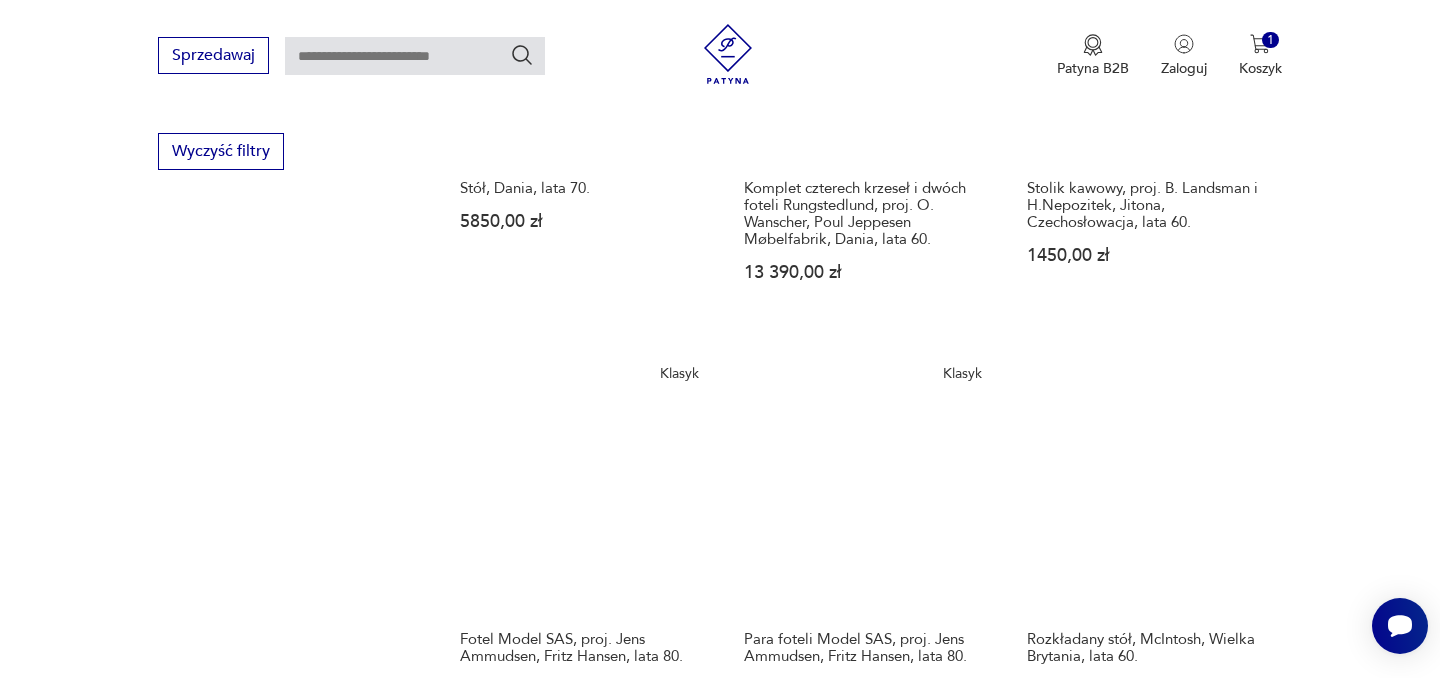scroll, scrollTop: 1542, scrollLeft: 0, axis: vertical 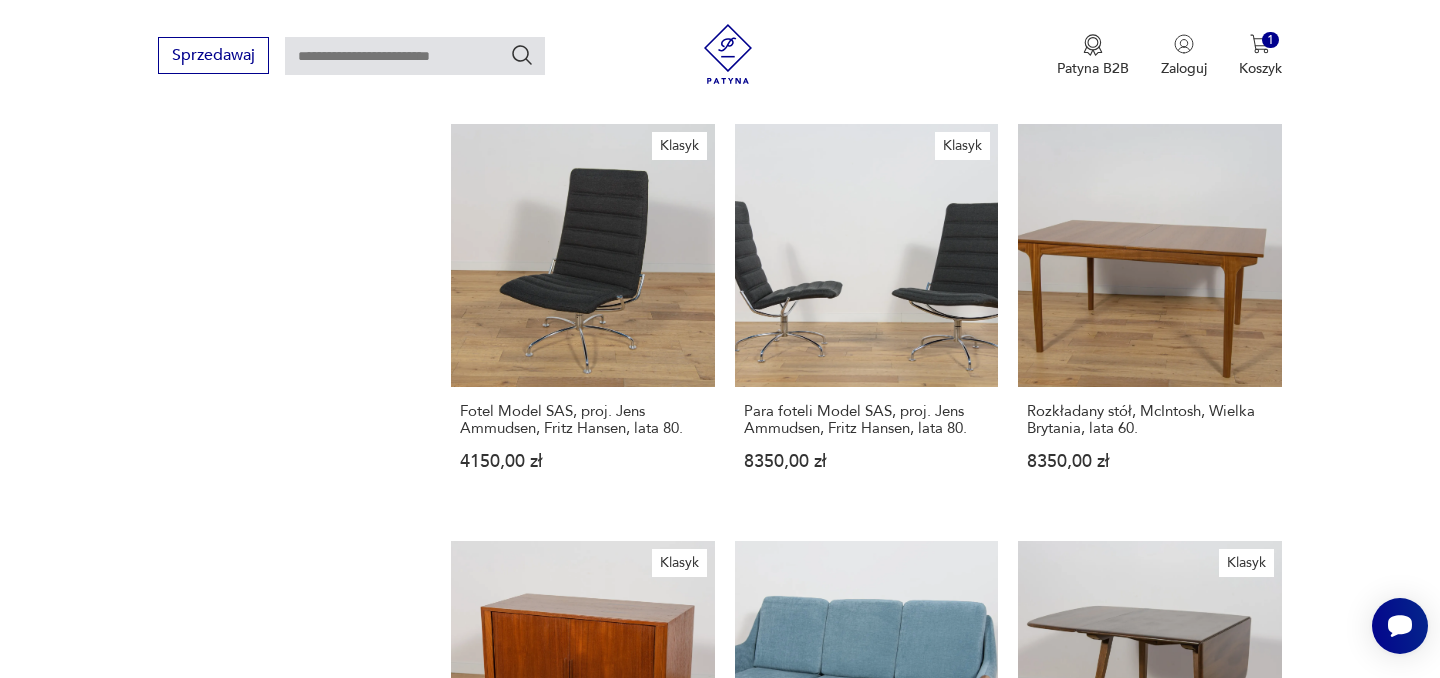 click on "Klasyk Para foteli Model SAS, proj. Jens Ammudsen, Fritz Hansen, lata 80. 8350,00 zł" at bounding box center [866, 316] 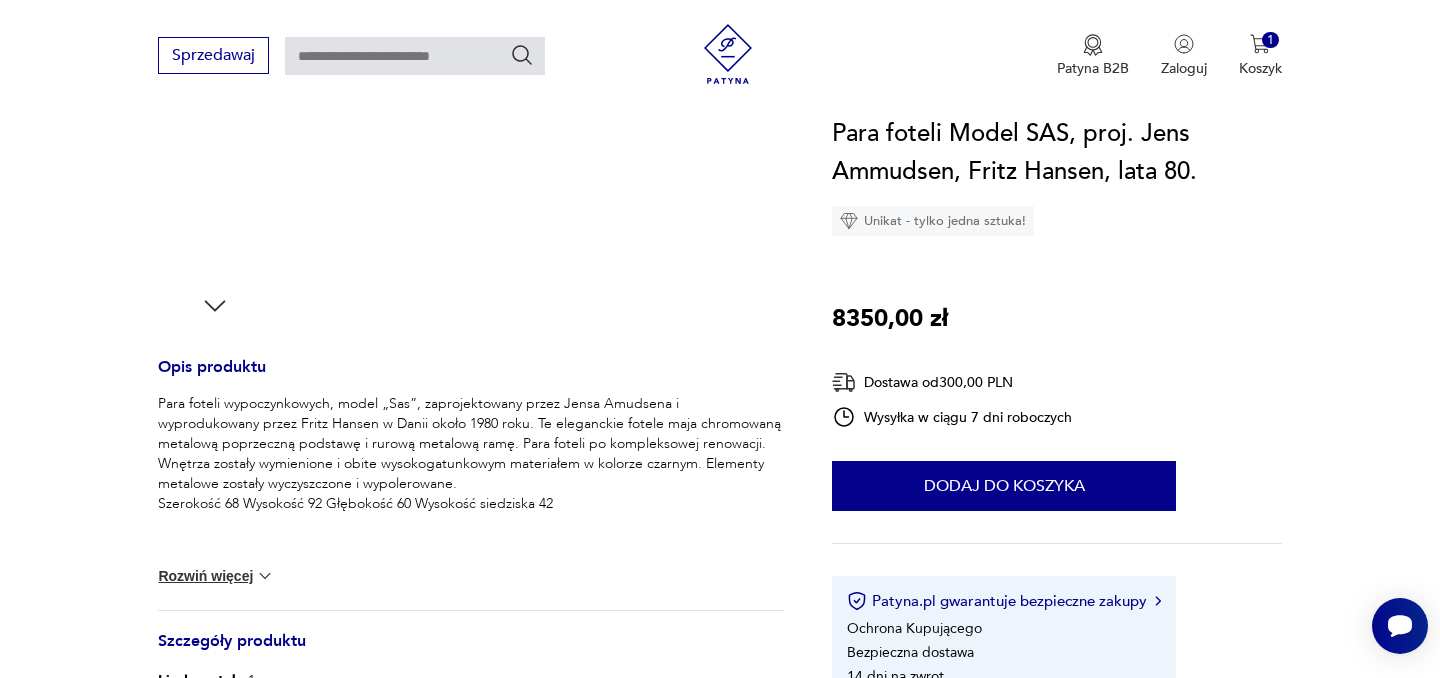 scroll, scrollTop: 606, scrollLeft: 0, axis: vertical 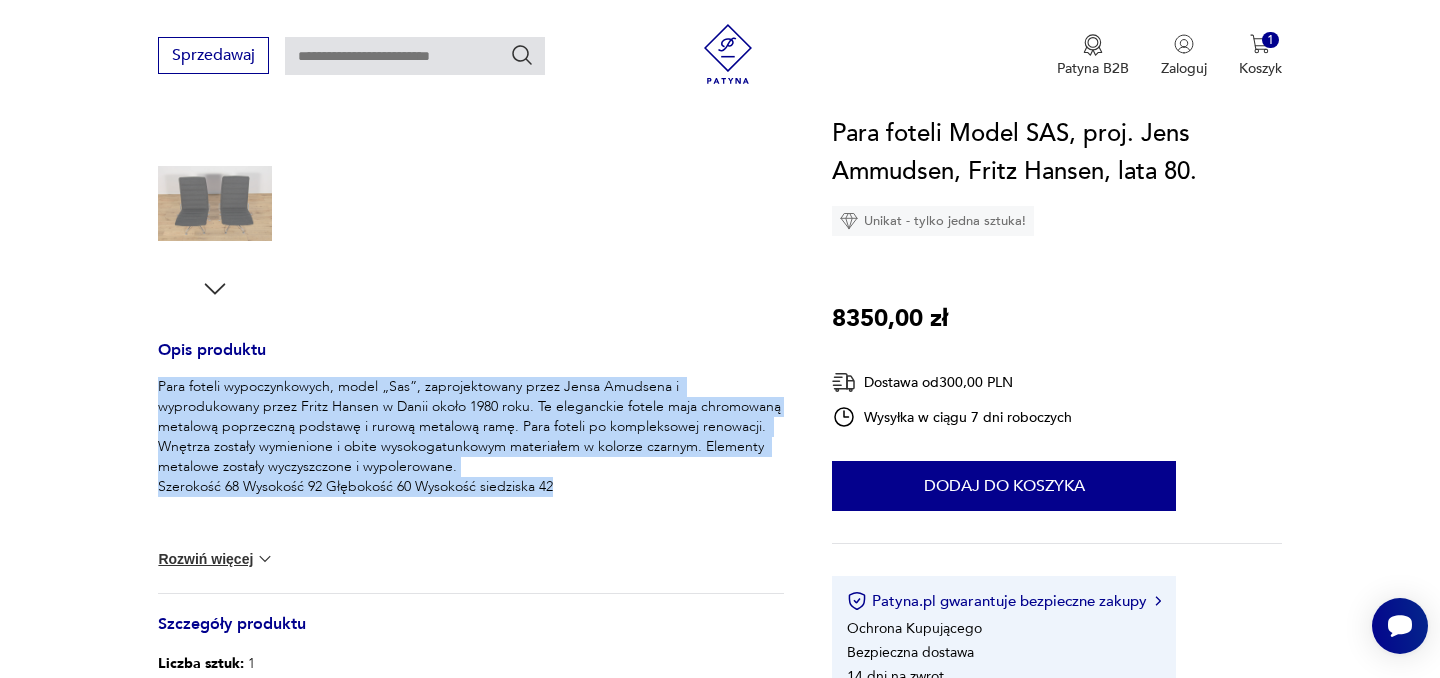 drag, startPoint x: 577, startPoint y: 496, endPoint x: 129, endPoint y: 391, distance: 460.1402 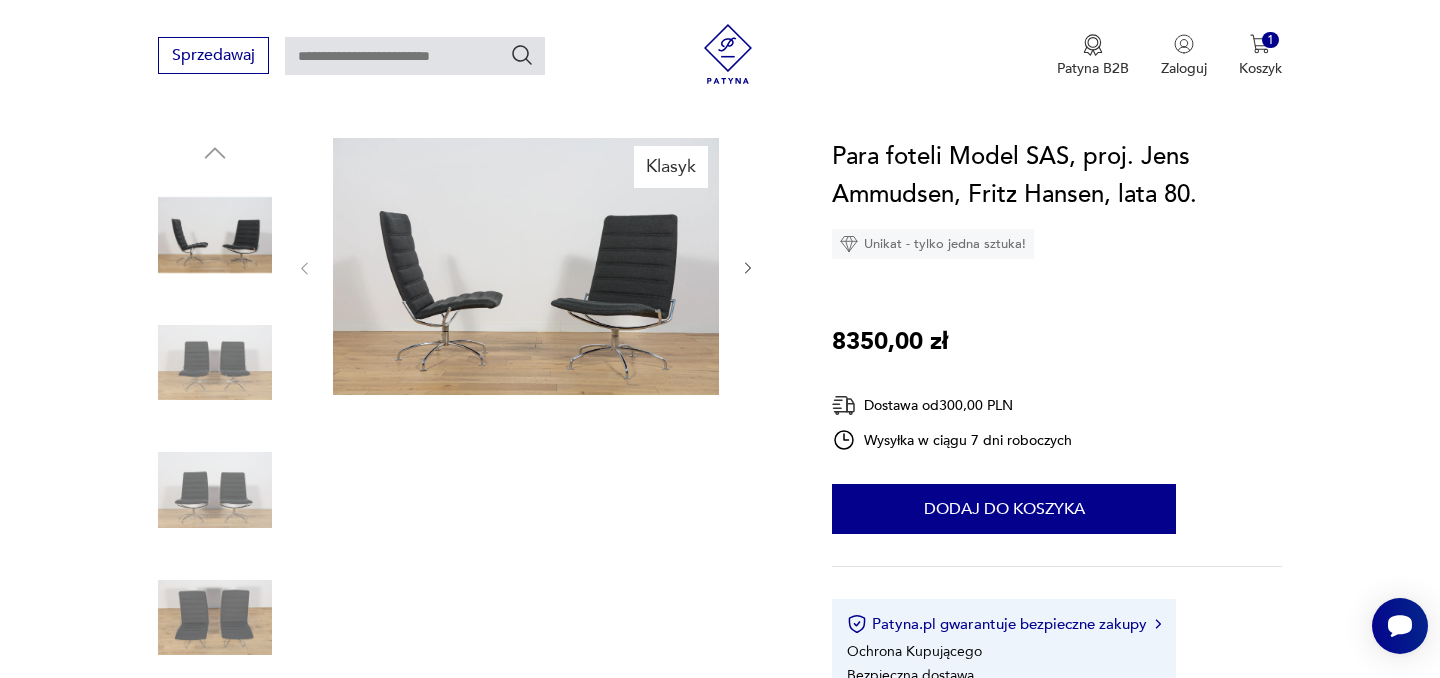 scroll, scrollTop: 252, scrollLeft: 0, axis: vertical 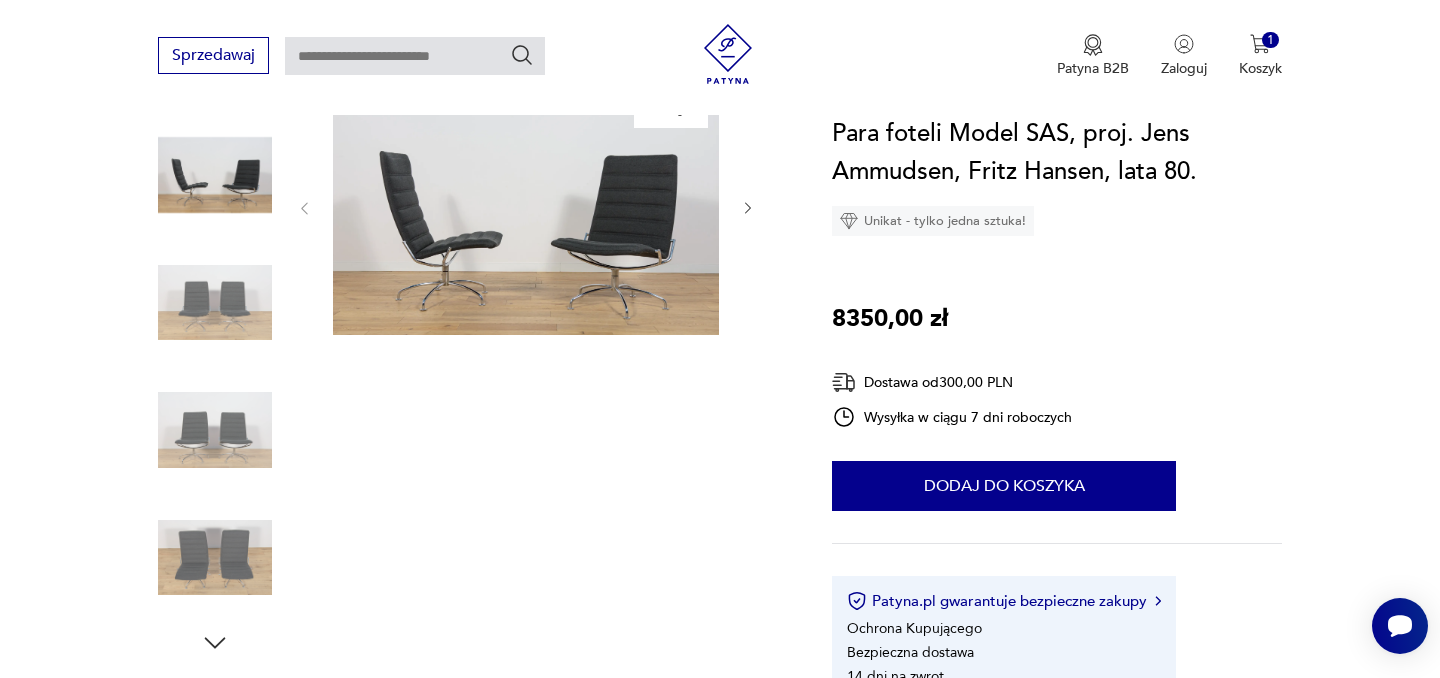 click on "Klasyk" at bounding box center (471, 368) 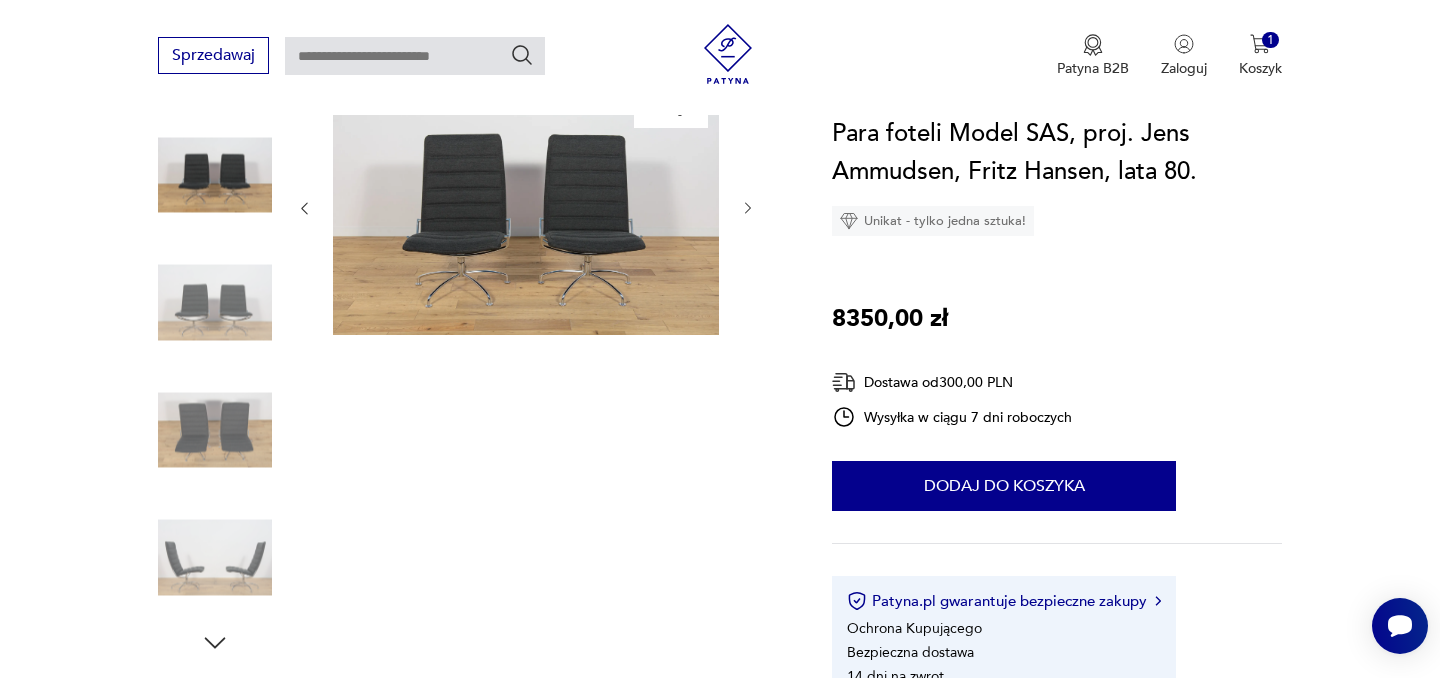 click at bounding box center (0, 0) 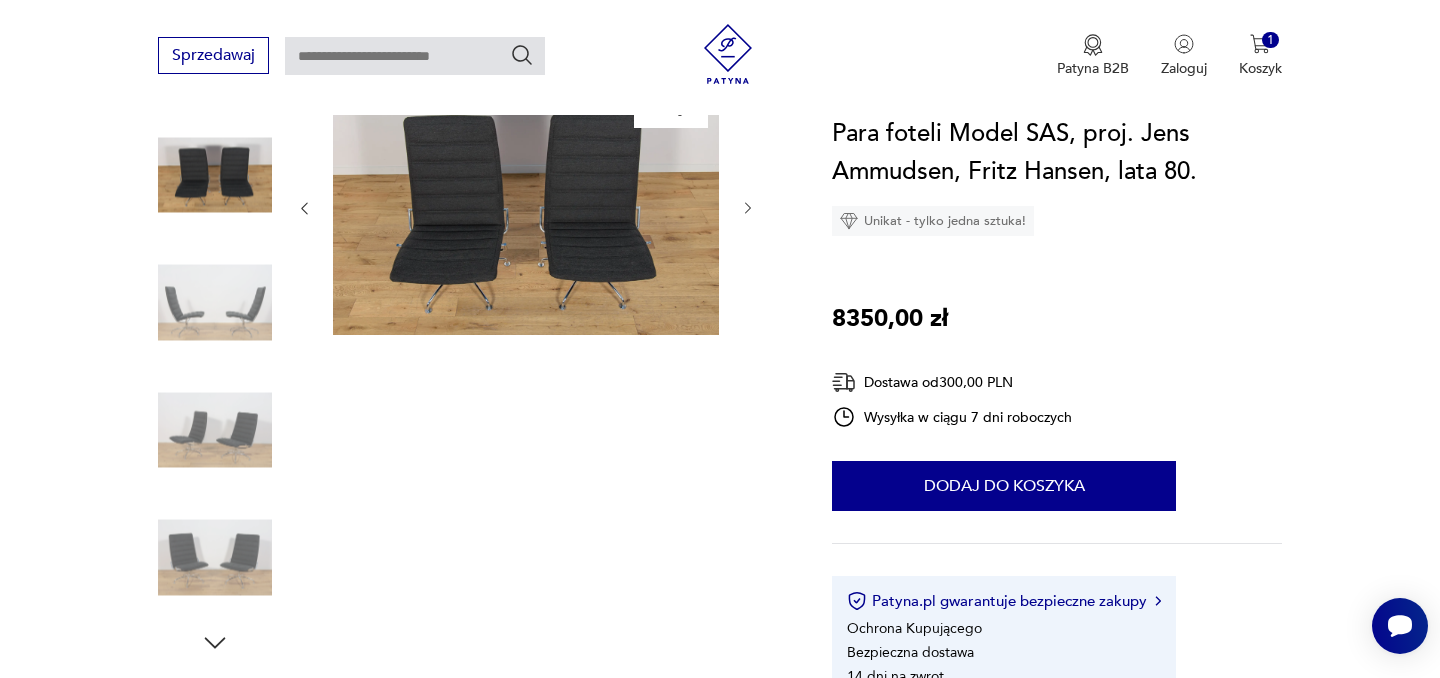 click at bounding box center (0, 0) 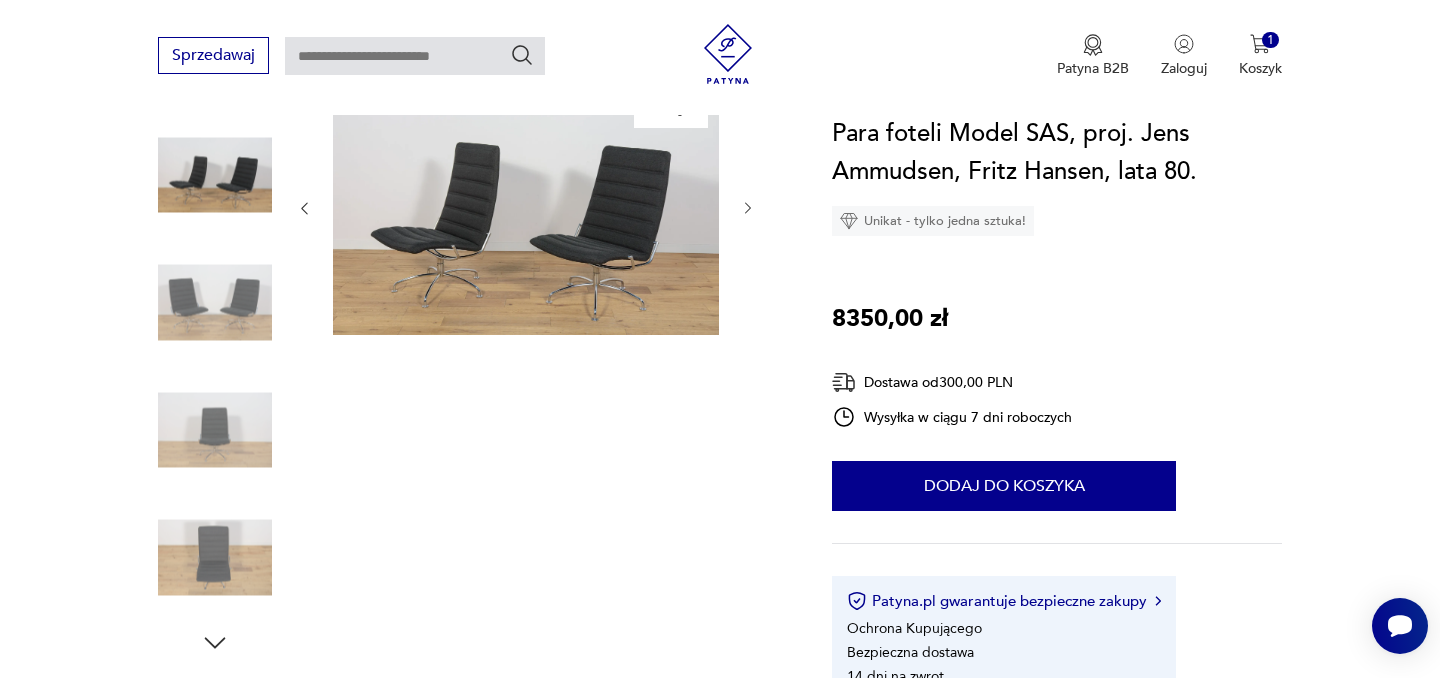 click at bounding box center (0, 0) 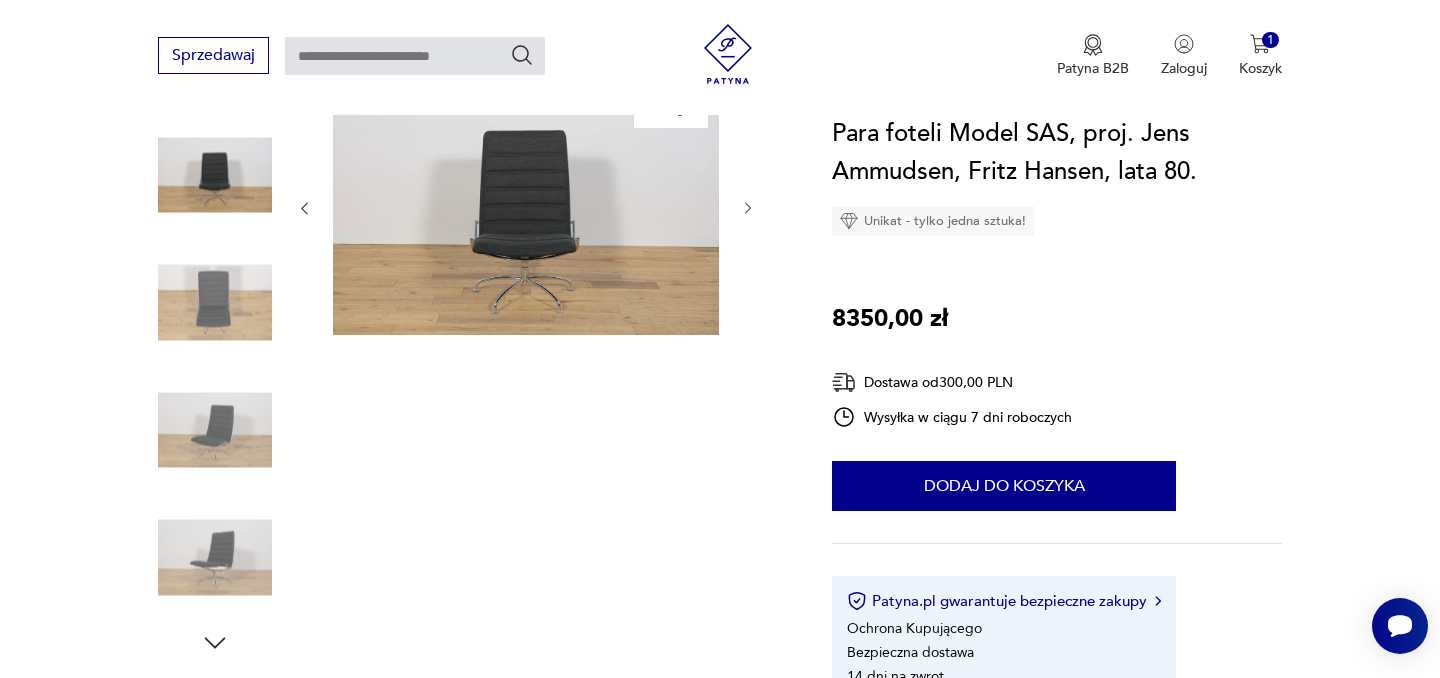 scroll, scrollTop: 0, scrollLeft: 0, axis: both 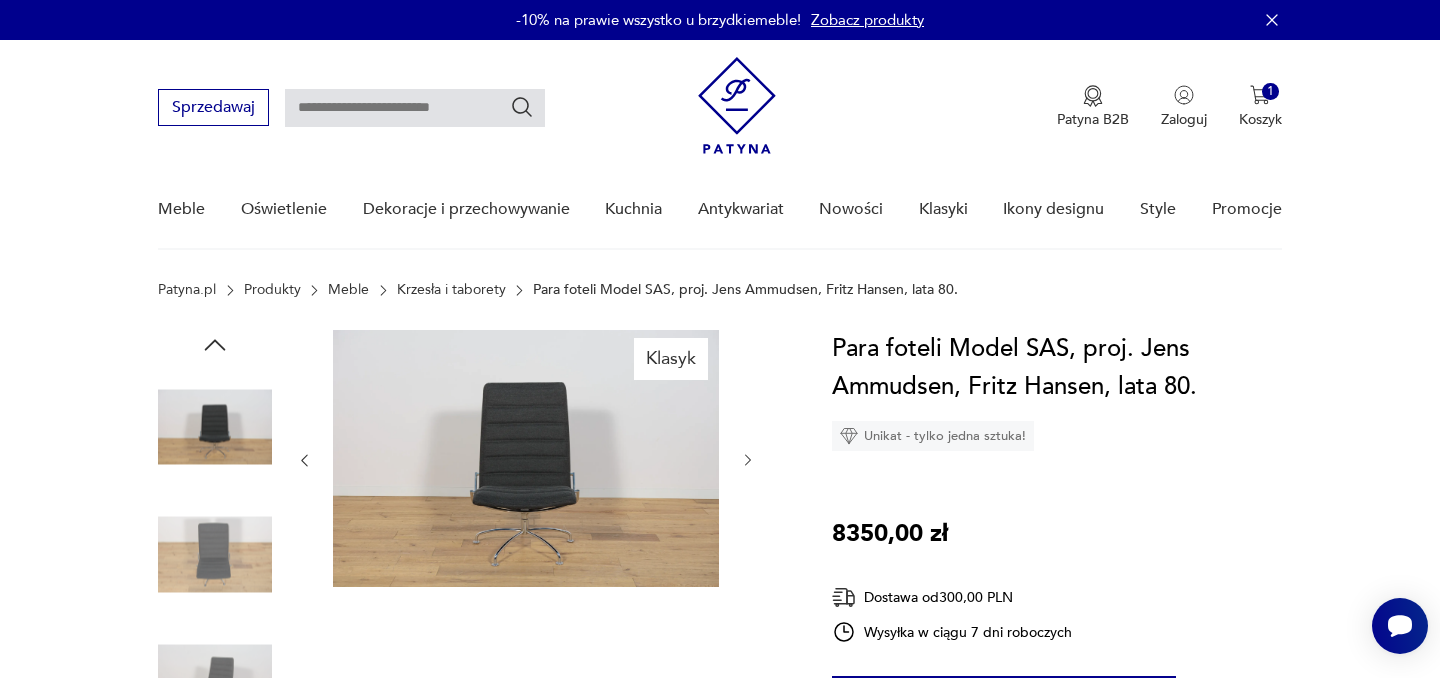 click at bounding box center (215, 427) 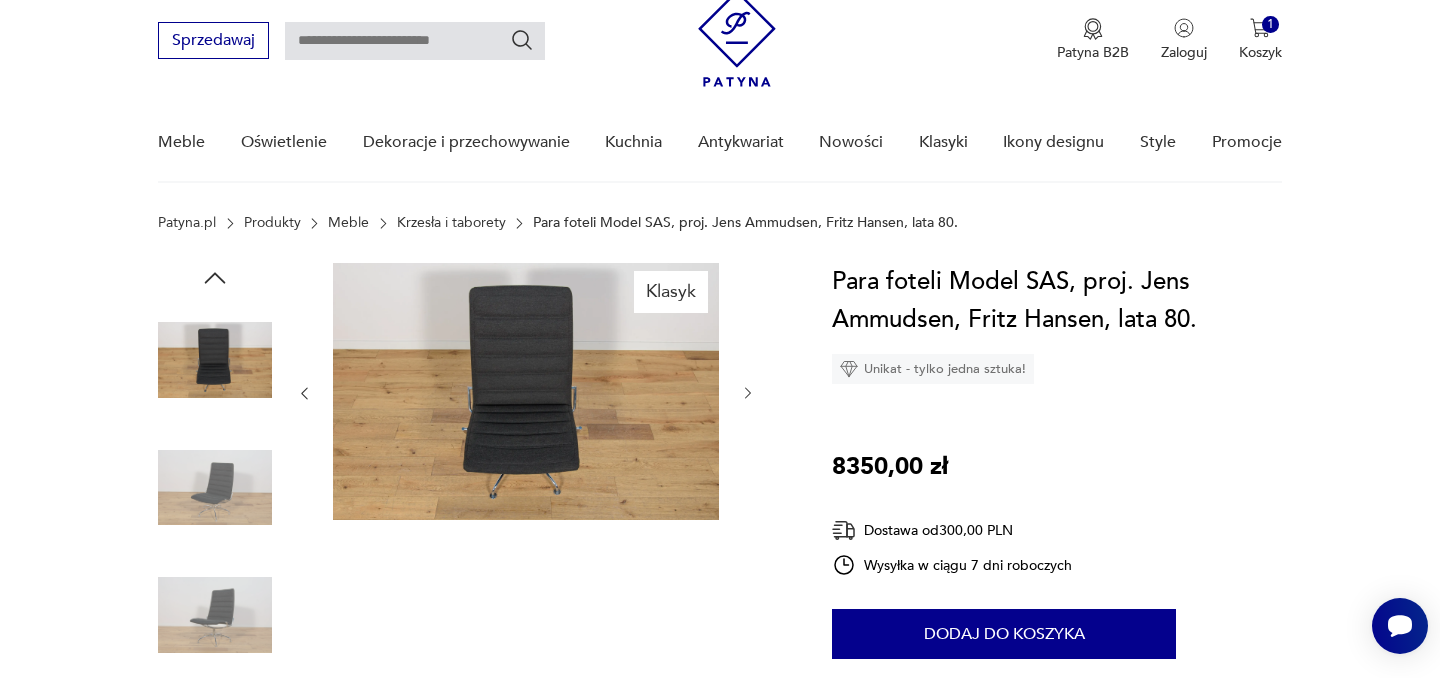 scroll, scrollTop: 155, scrollLeft: 0, axis: vertical 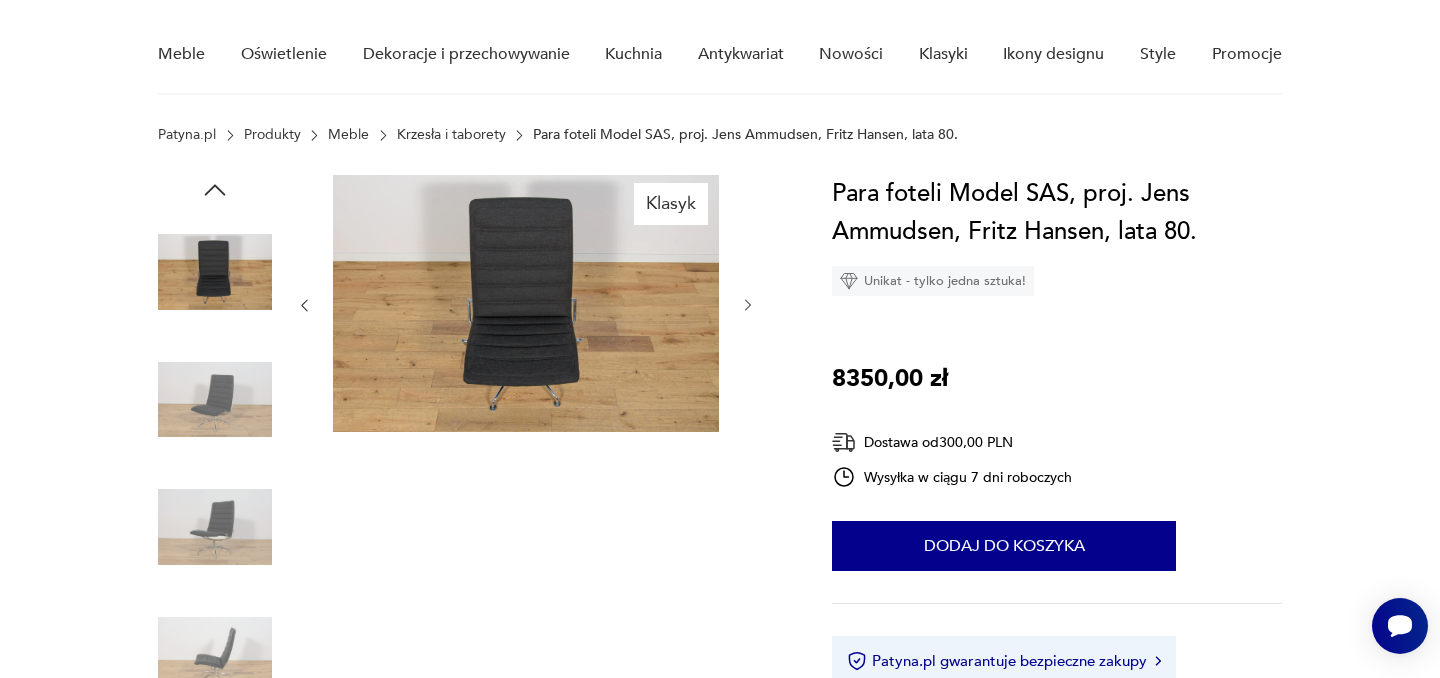 click on "Klasyk Opis produktu Para foteli wypoczynkowych, model „Sas”, zaprojektowany przez Jensa Amudsena i wyprodukowany przez Fritz Hansen w Danii około 1980 roku. Te eleganckie fotele maja chromowaną metalową poprzeczną podstawę i rurową metalową ramę. Para foteli po kompleksowej renowacji. Wnętrza zostały wymienione i obite wysokogatunkowym materiałem w kolorze czarnym. Elementy metalowe zostały wyczyszczone i wypolerowane.
Szerokość 68 Wysokość 92 Głębokość 60 Wysokość siedziska 42 Rozwiń więcej Szczegóły produktu Liczba sztuk:   1 Tagi:   vintage ,  mid-century modern ,  lata 60. O sprzedawcy Renovator Zweryfikowany sprzedawca Od 6 lat z Patyną Dostawa i zwroty Dostępne formy dostawy: Odbiór osobisty   0,00 PLN Kurier   300,00 PLN Zwroty: Jeśli z jakiegokolwiek powodu chcesz zwrócić zamówiony przedmiot, masz na to   14 dni od momentu otrzymania przesyłki. Para foteli Model SAS, proj. Jens Ammudsen, Fritz Hansen, lata 80. Unikat - tylko jedna sztuka! 8350,00 zł 1   1" at bounding box center (720, 749) 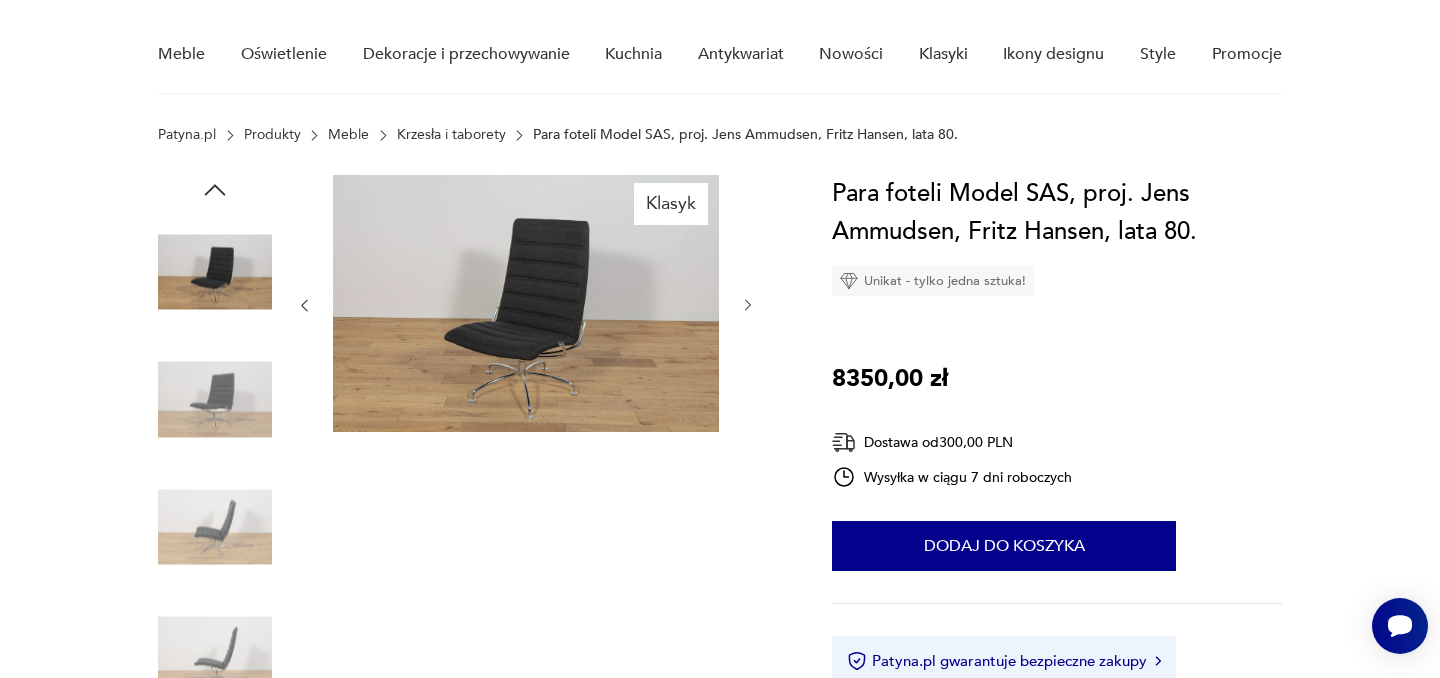 click at bounding box center [748, 305] 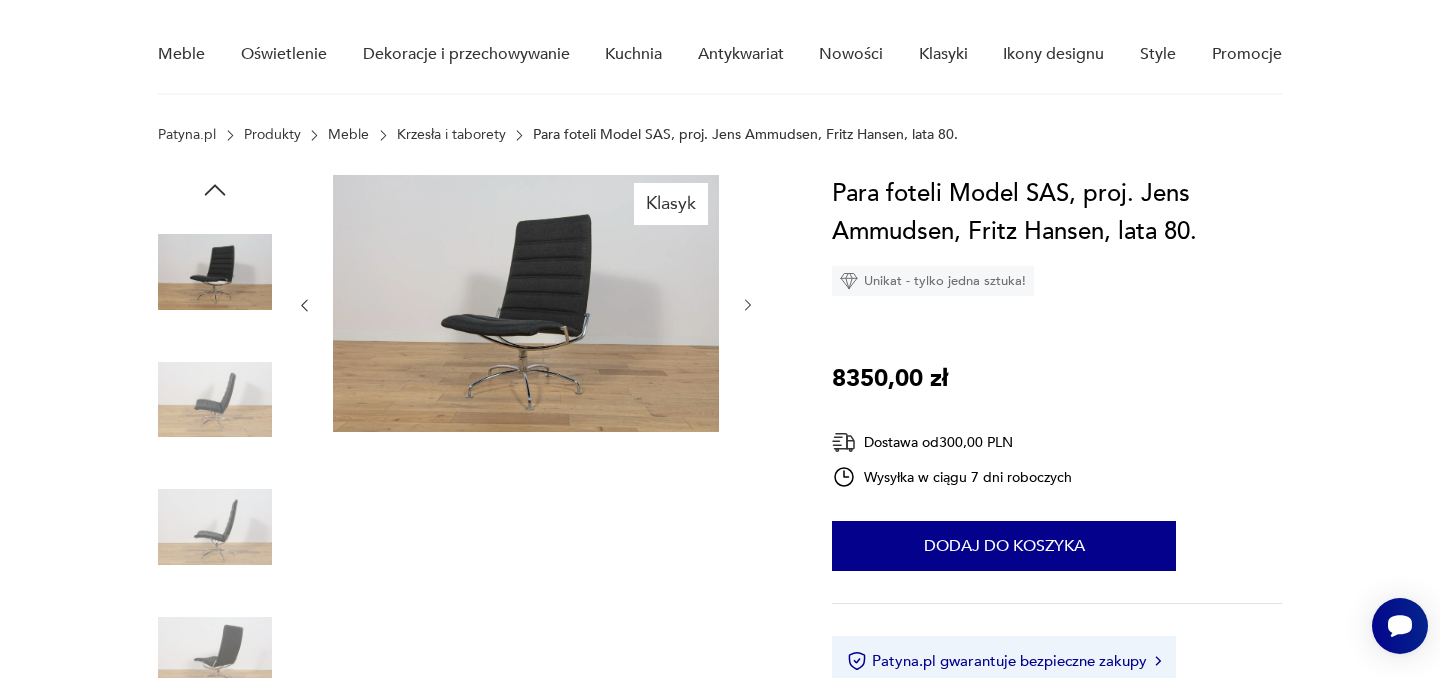 click at bounding box center (748, 305) 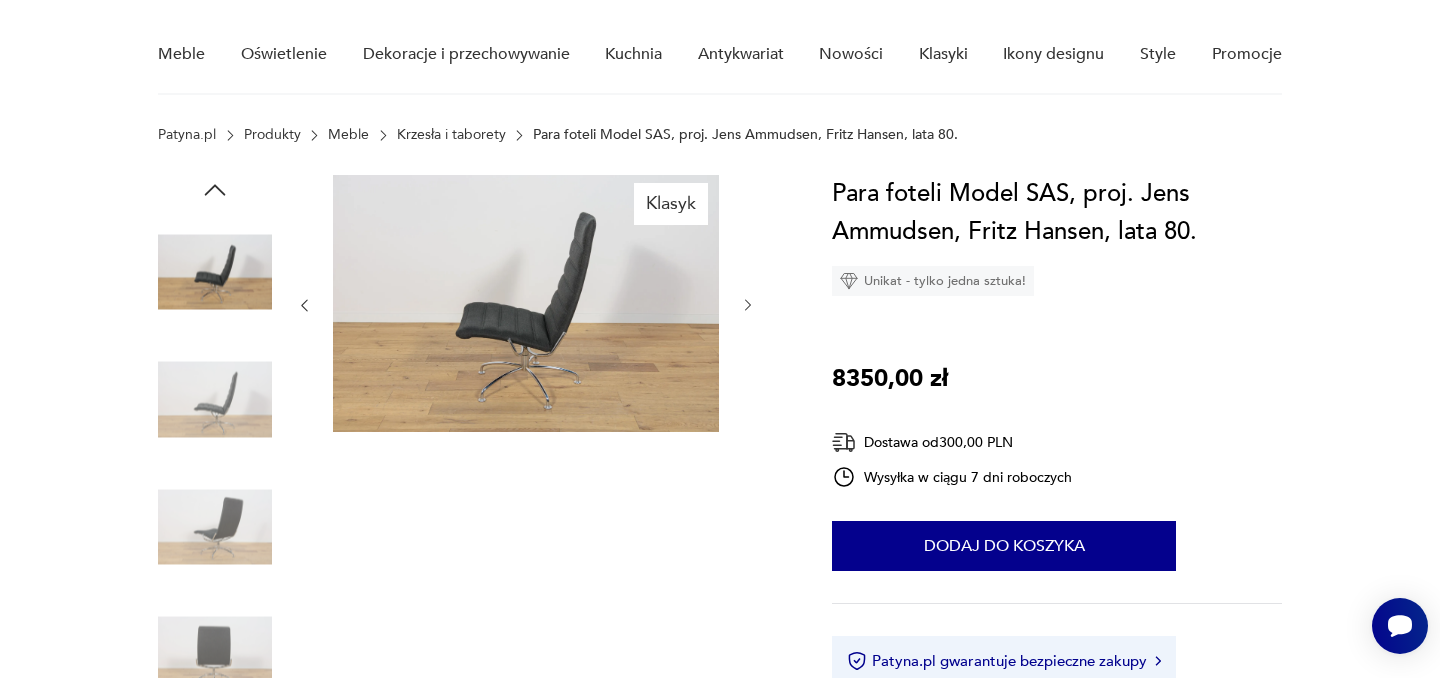 click at bounding box center [748, 305] 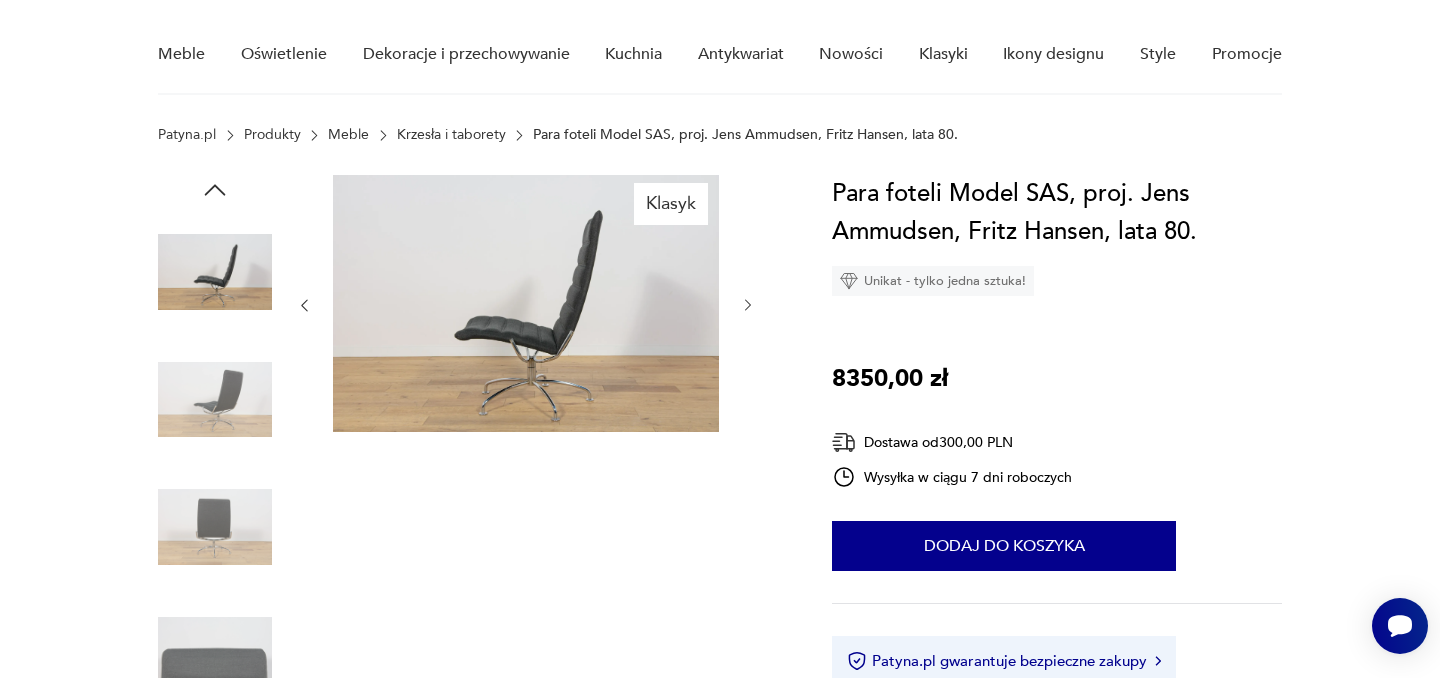 click at bounding box center (748, 305) 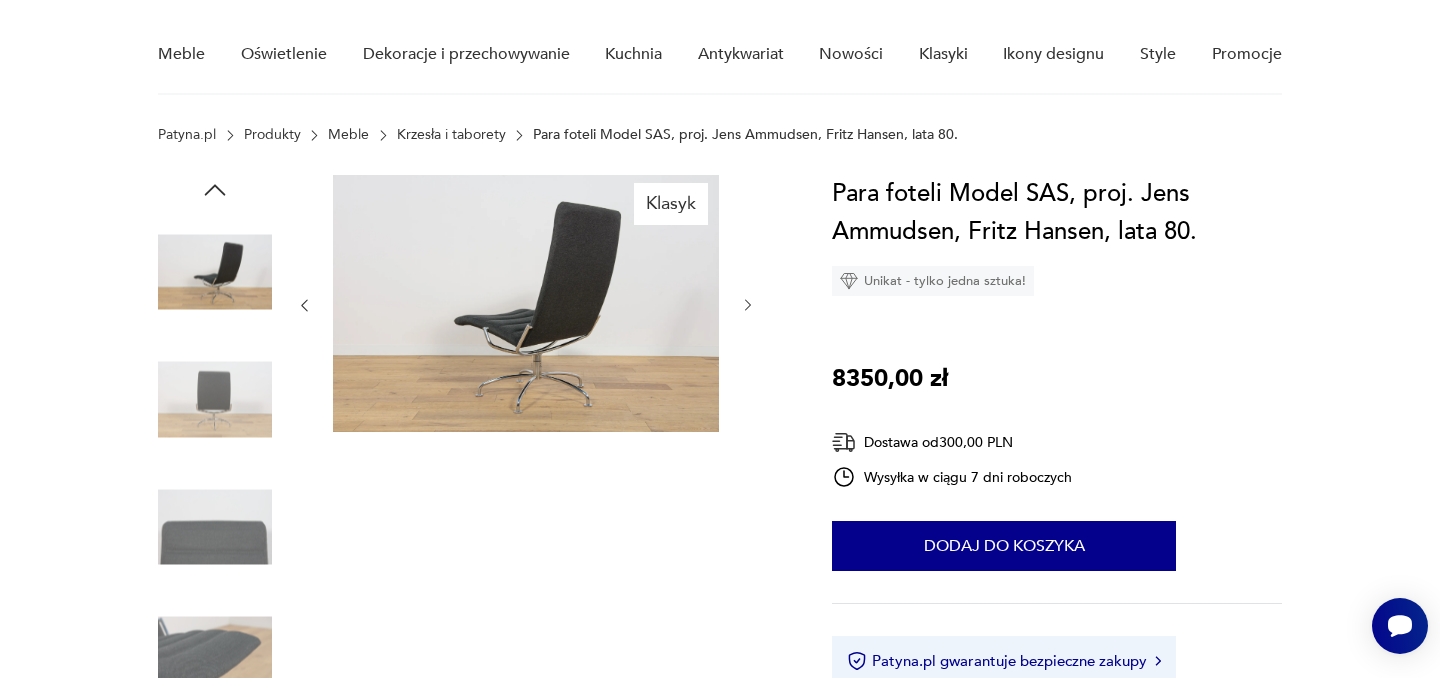 click at bounding box center [748, 305] 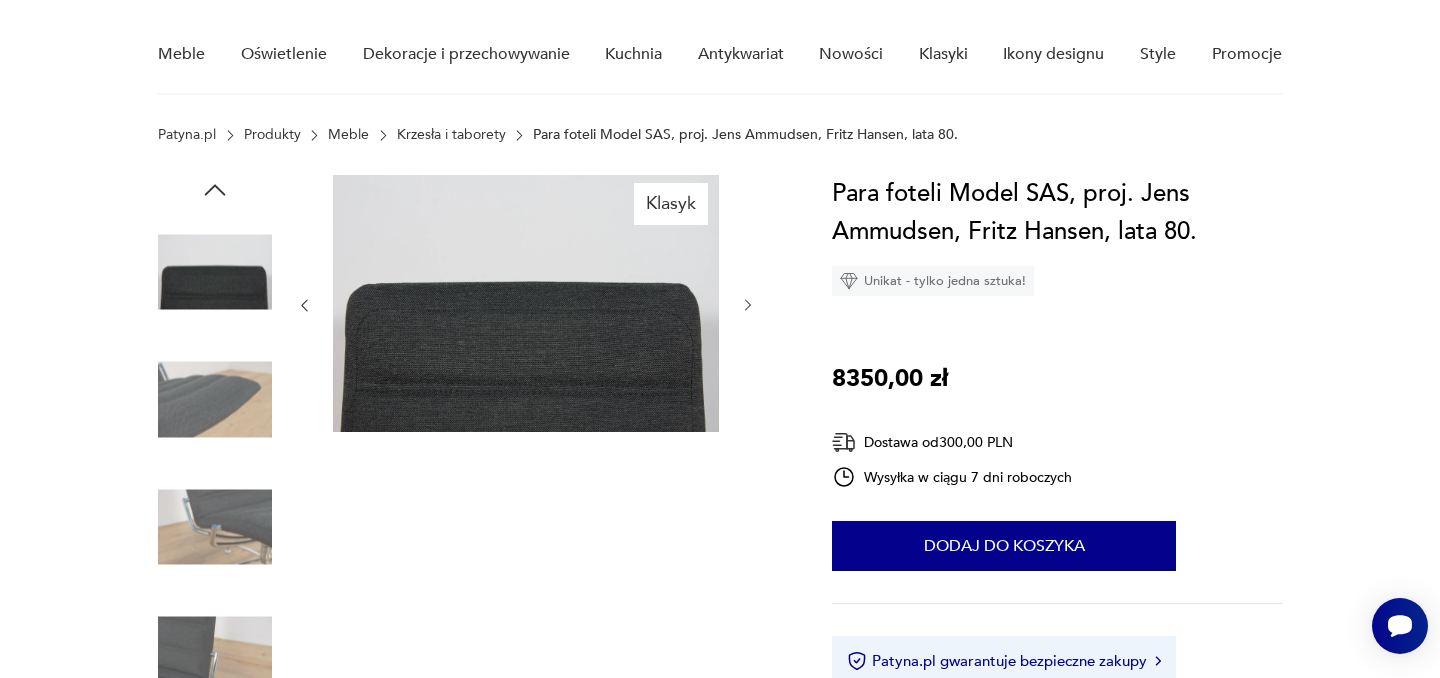 click at bounding box center [748, 305] 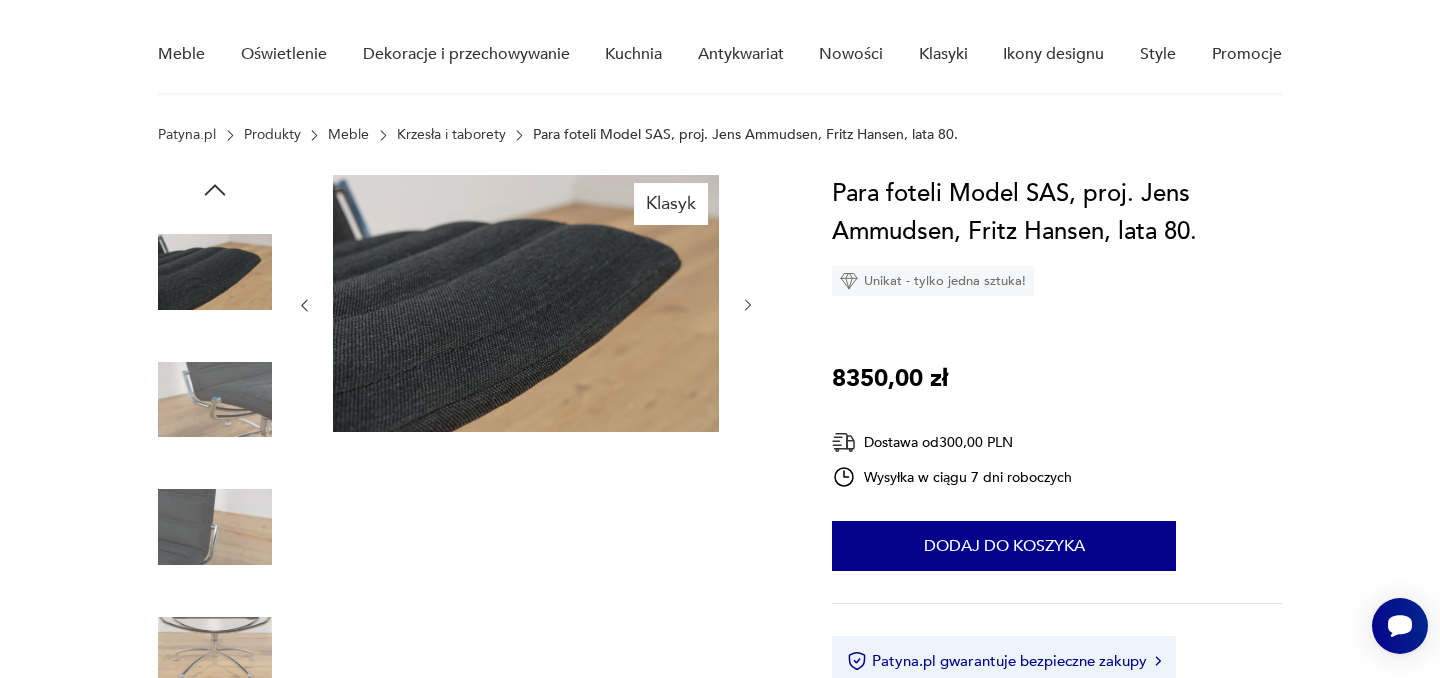 click at bounding box center [748, 305] 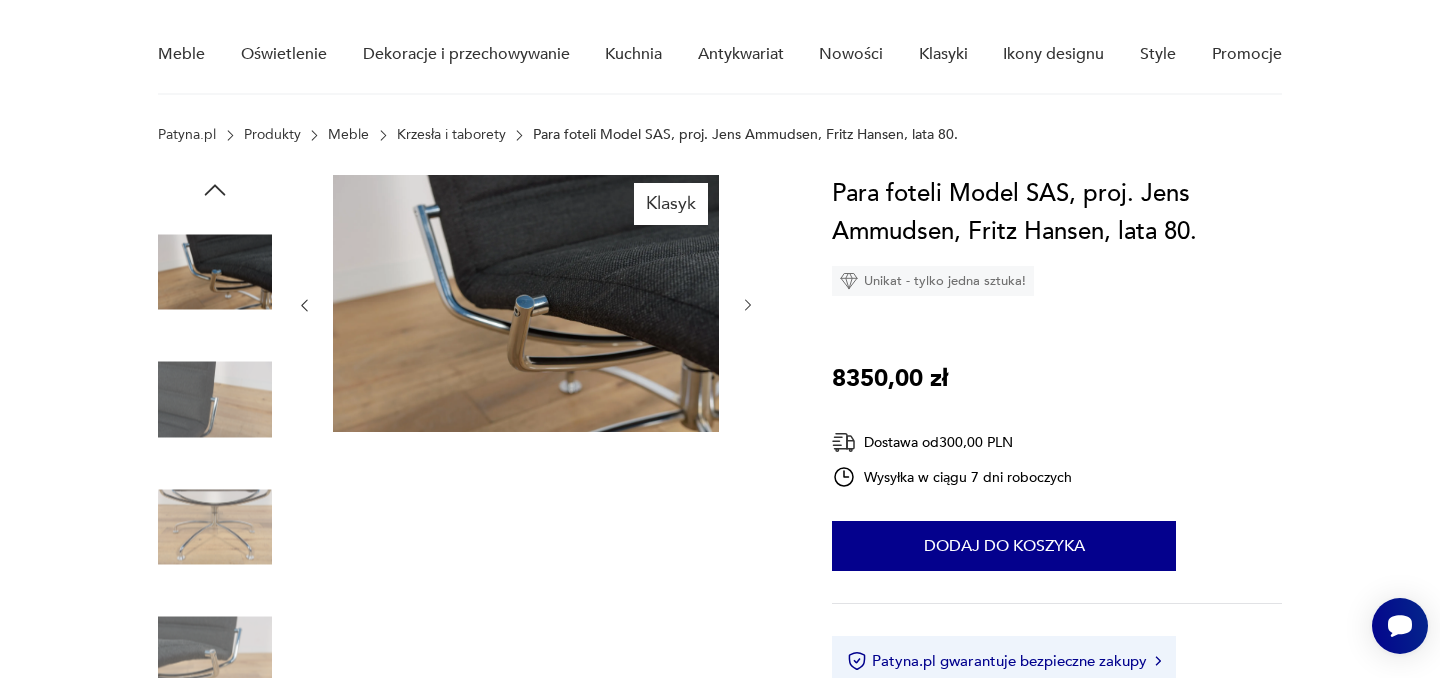click at bounding box center [748, 305] 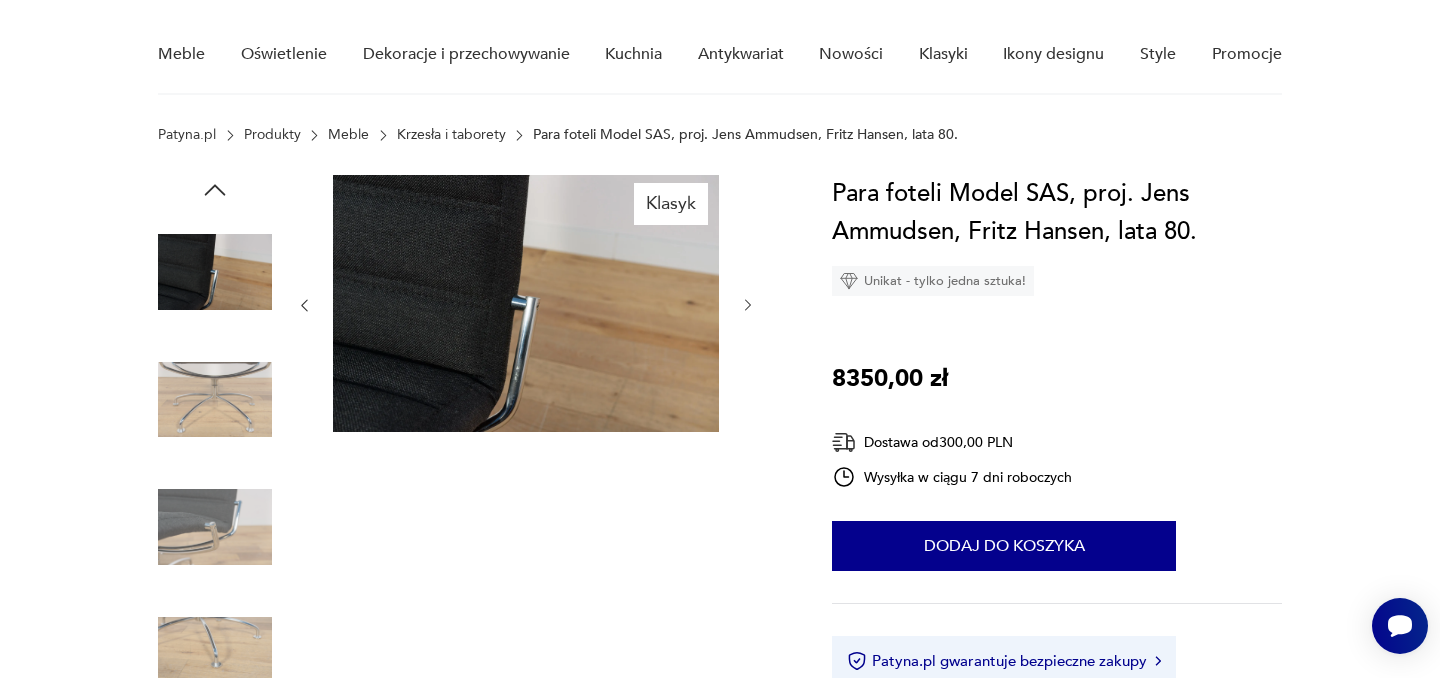 click at bounding box center [748, 305] 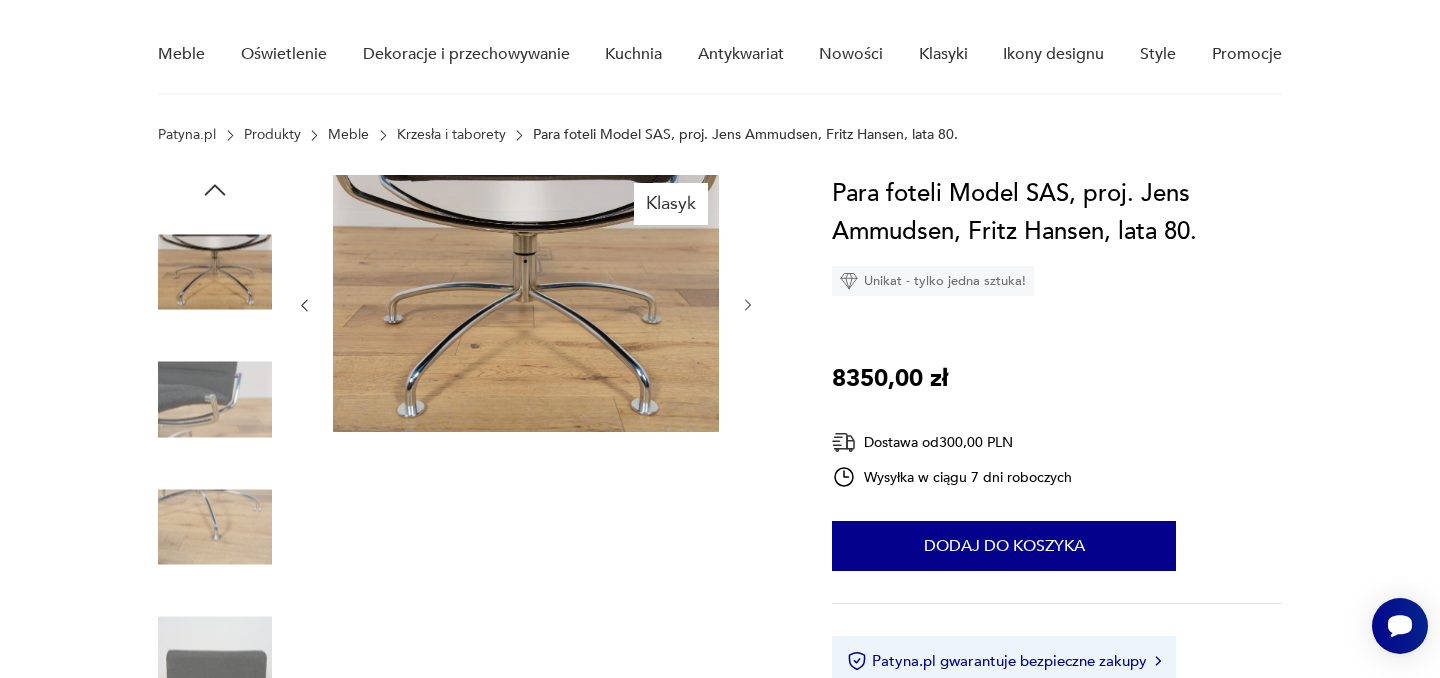 click at bounding box center (748, 305) 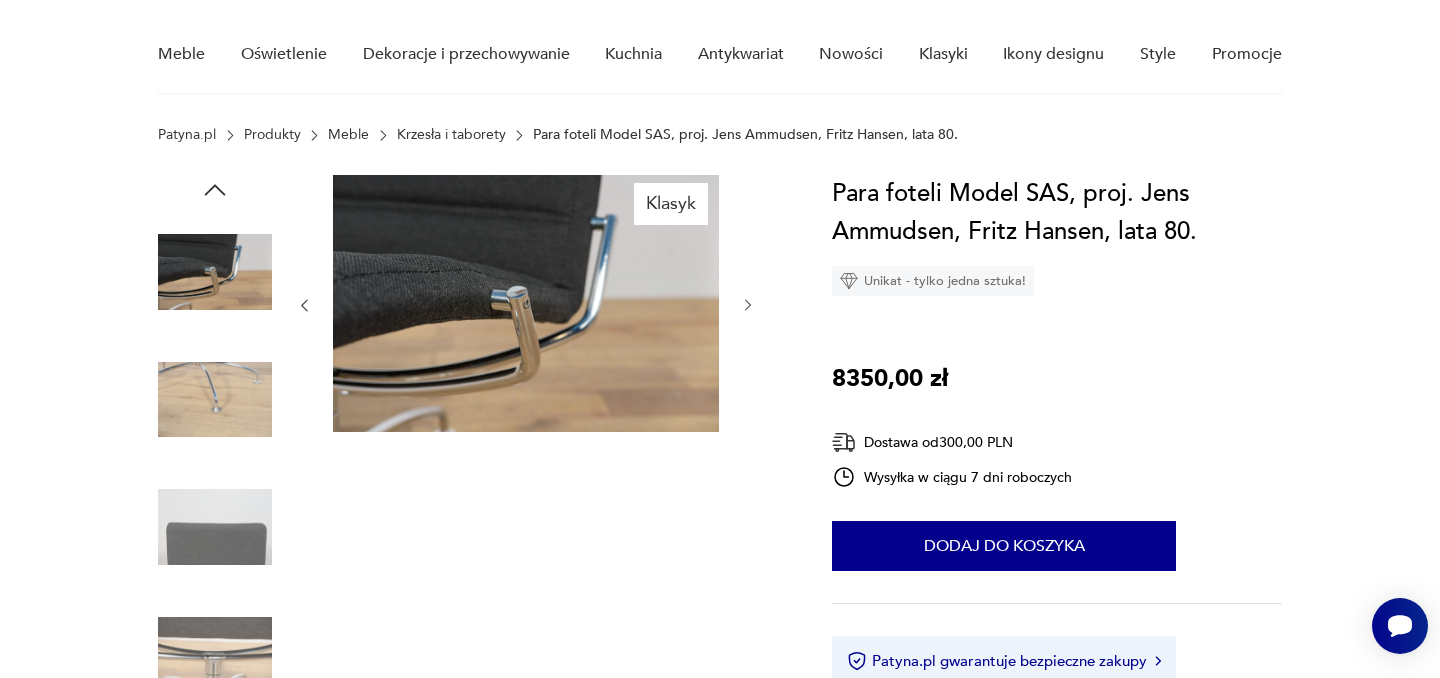 click at bounding box center [748, 305] 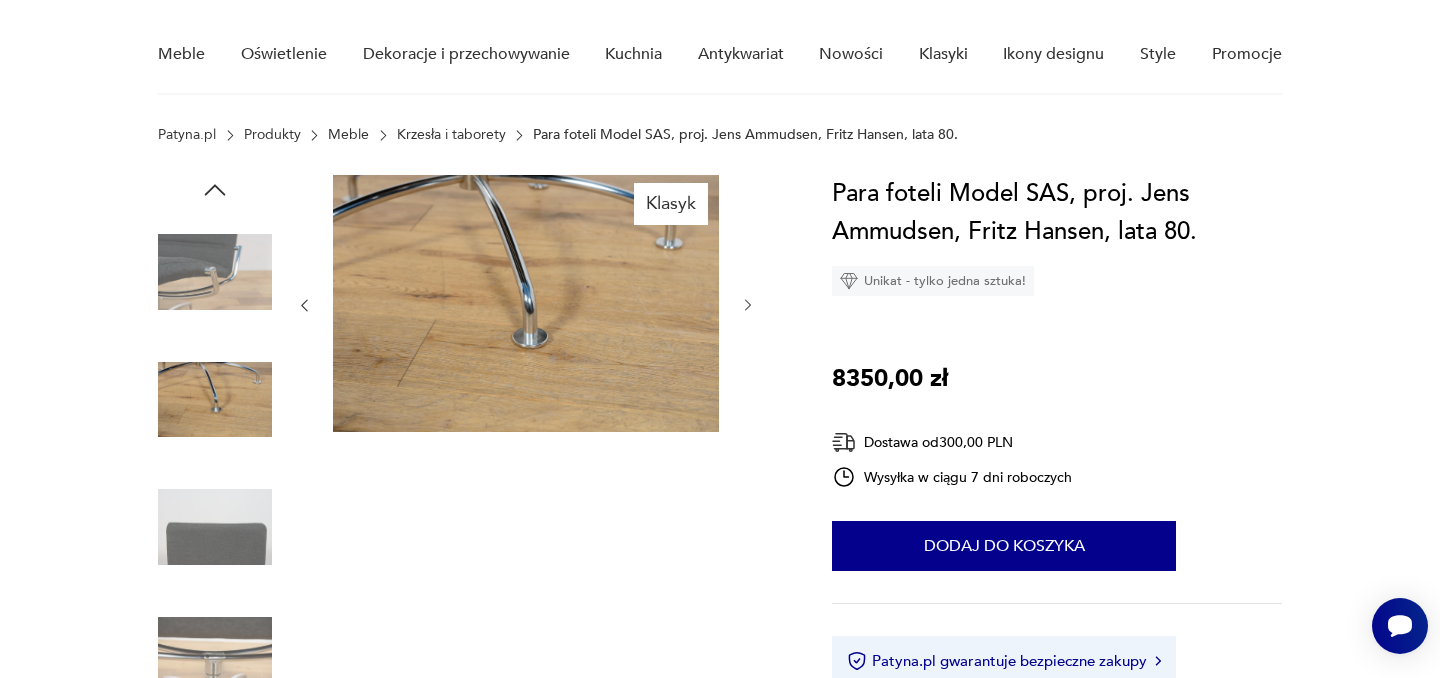 click at bounding box center [748, 305] 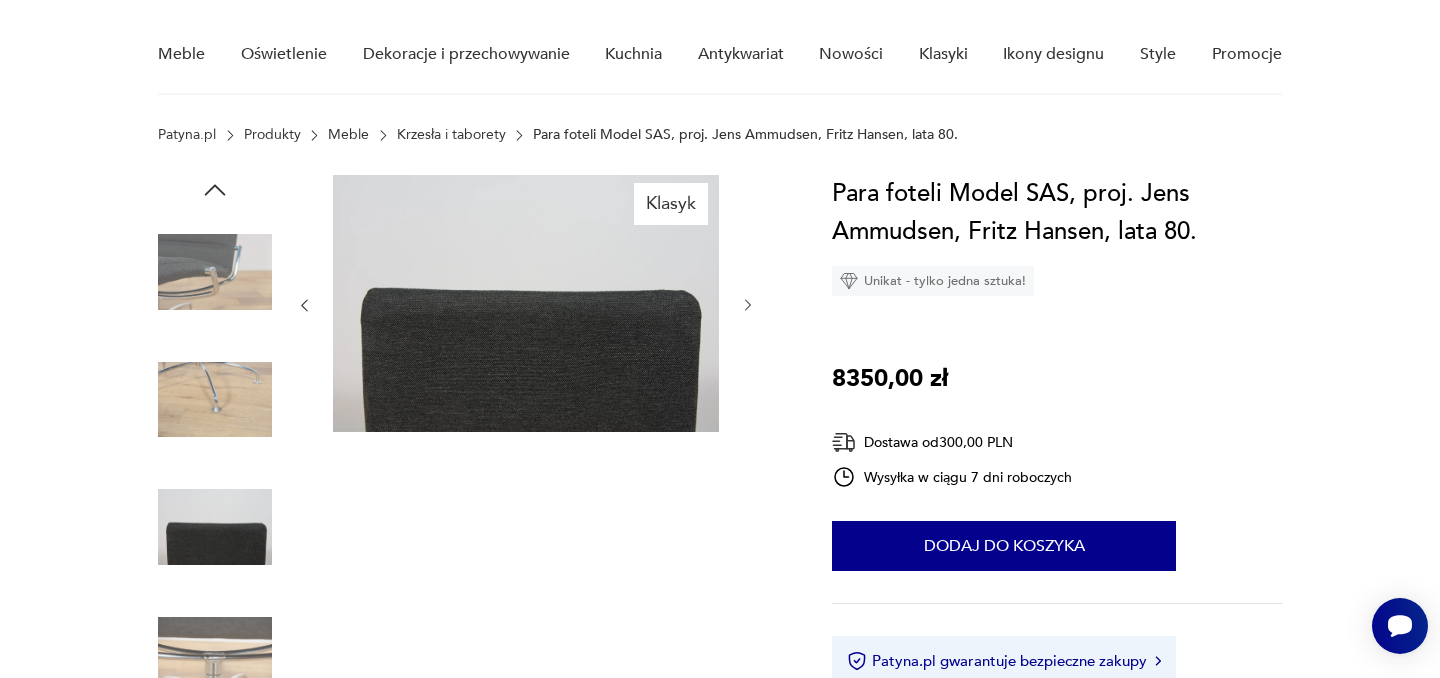 click at bounding box center [748, 305] 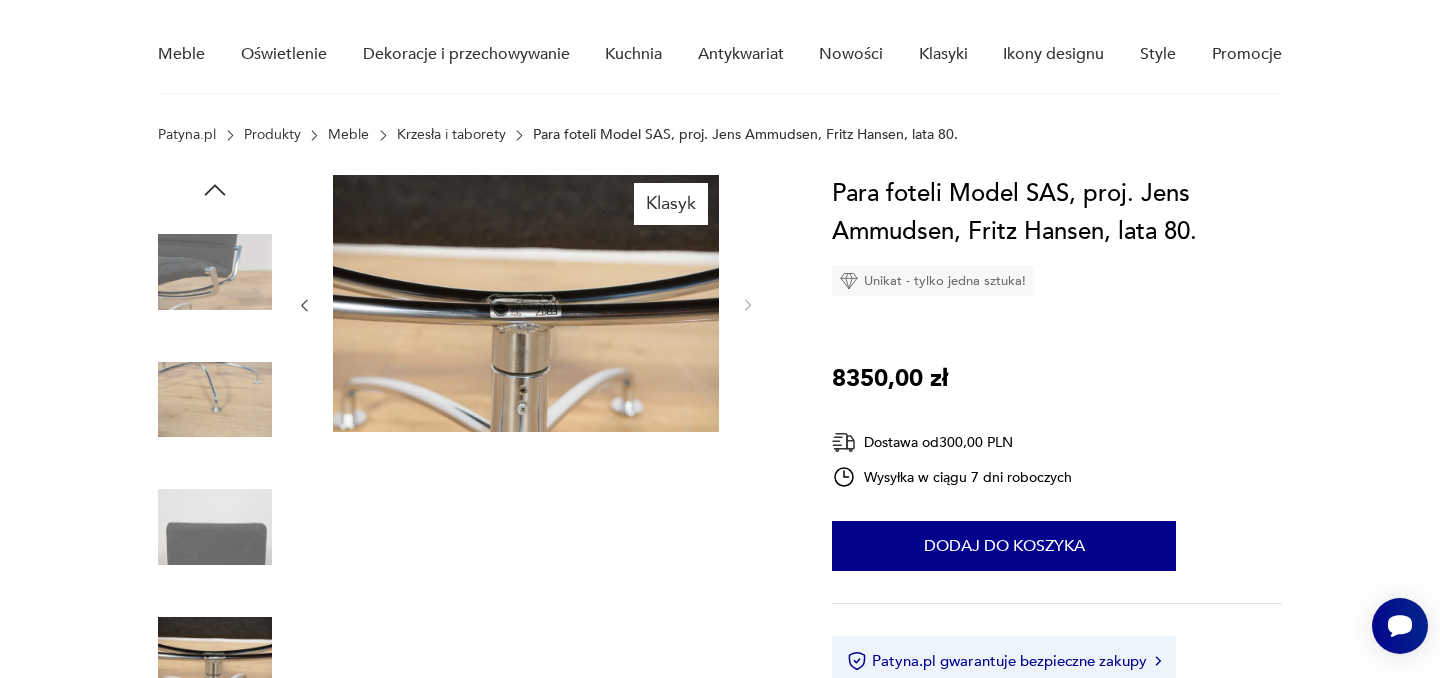 click at bounding box center [304, 305] 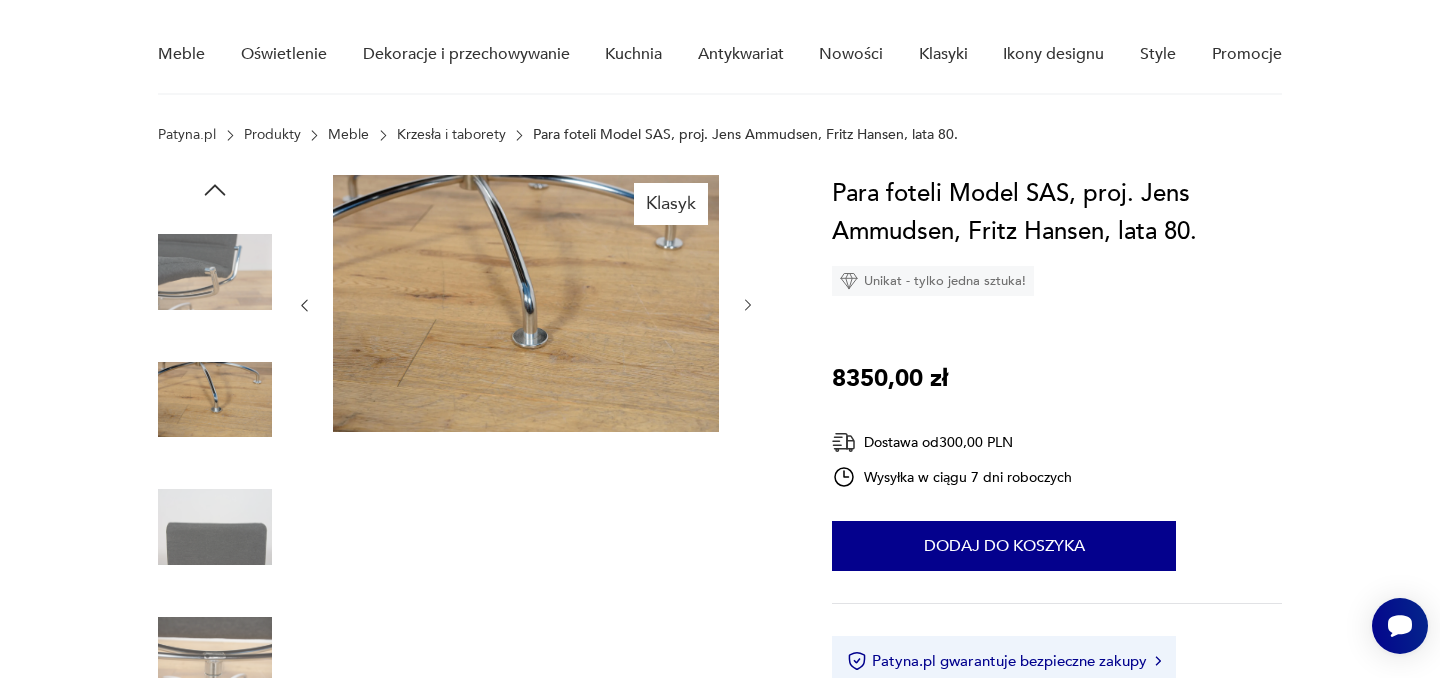 click at bounding box center [304, 305] 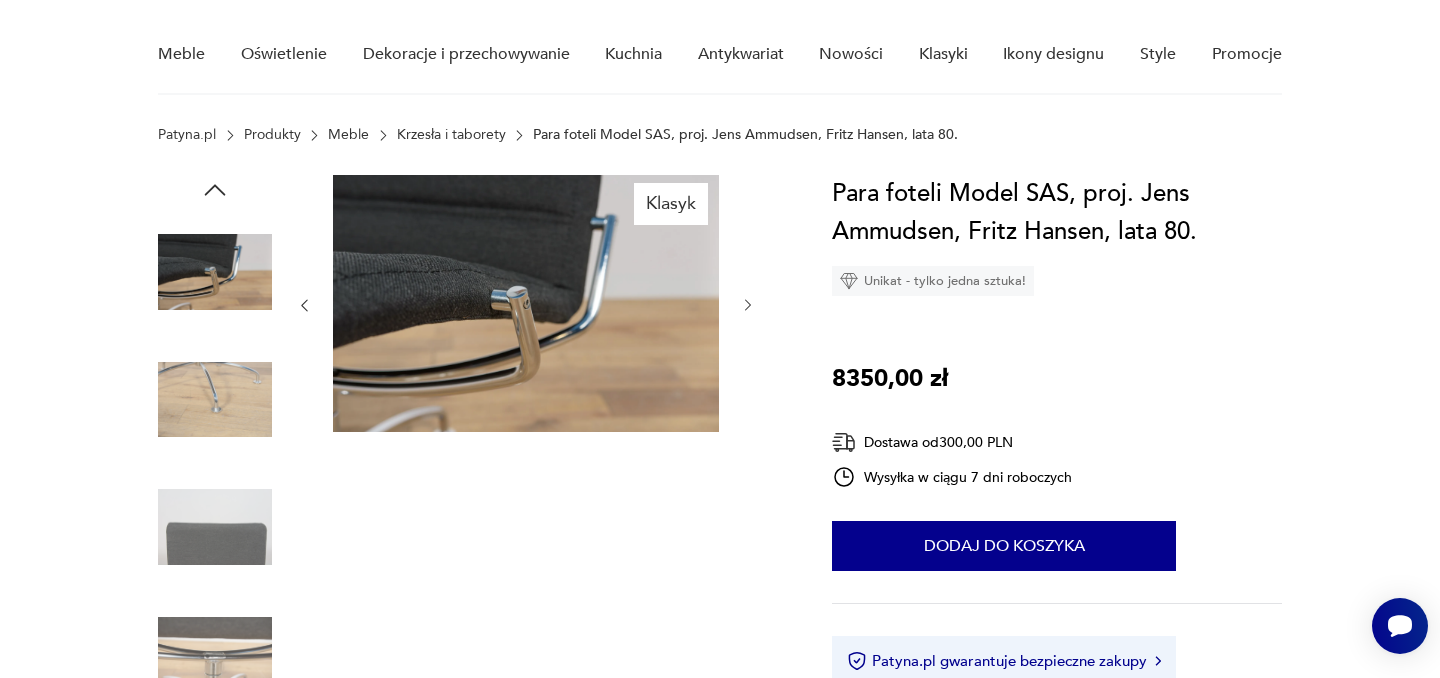 click at bounding box center [304, 305] 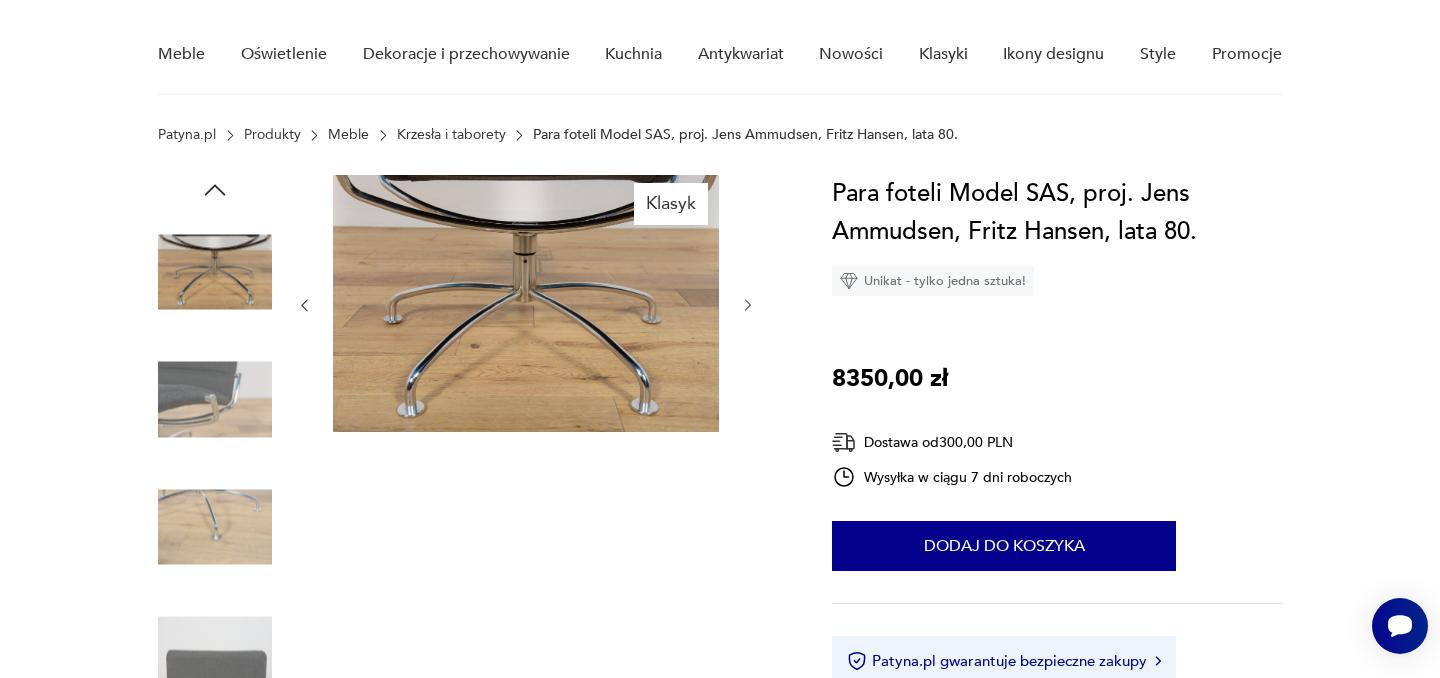 click at bounding box center [304, 305] 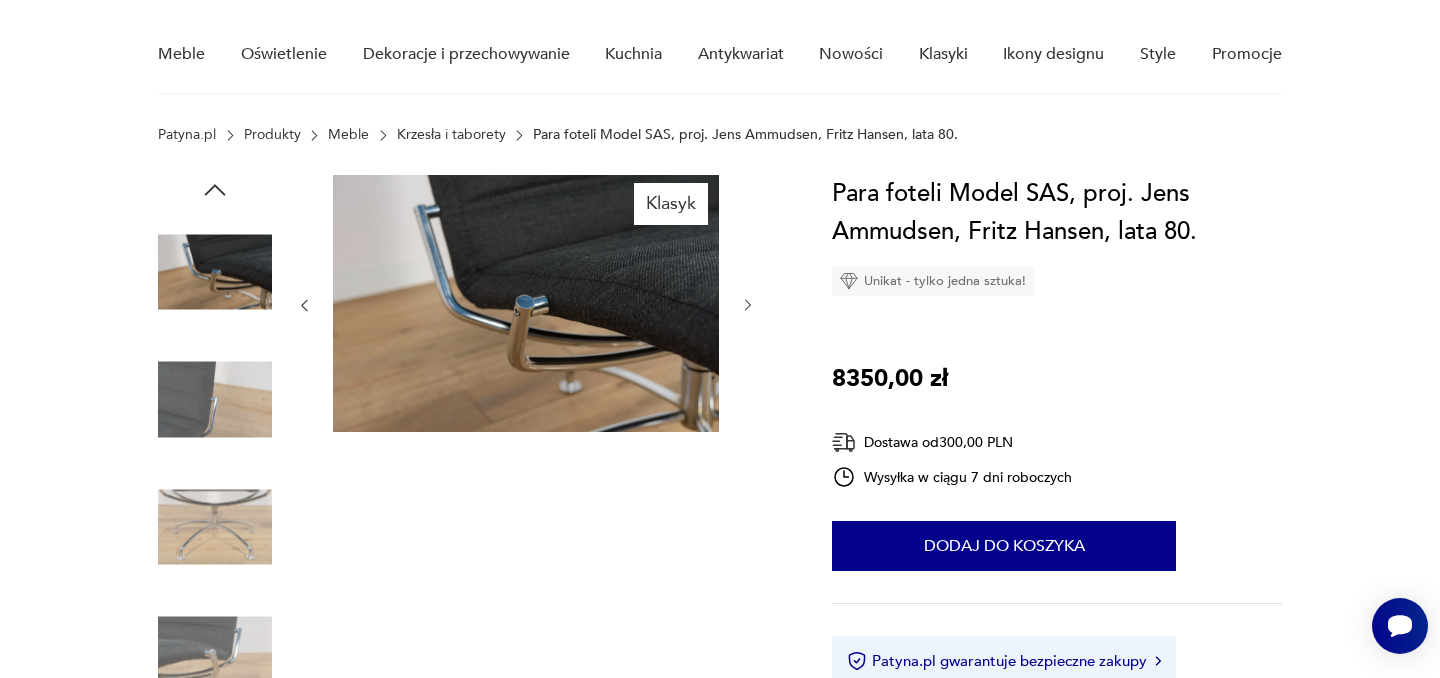 click at bounding box center (304, 305) 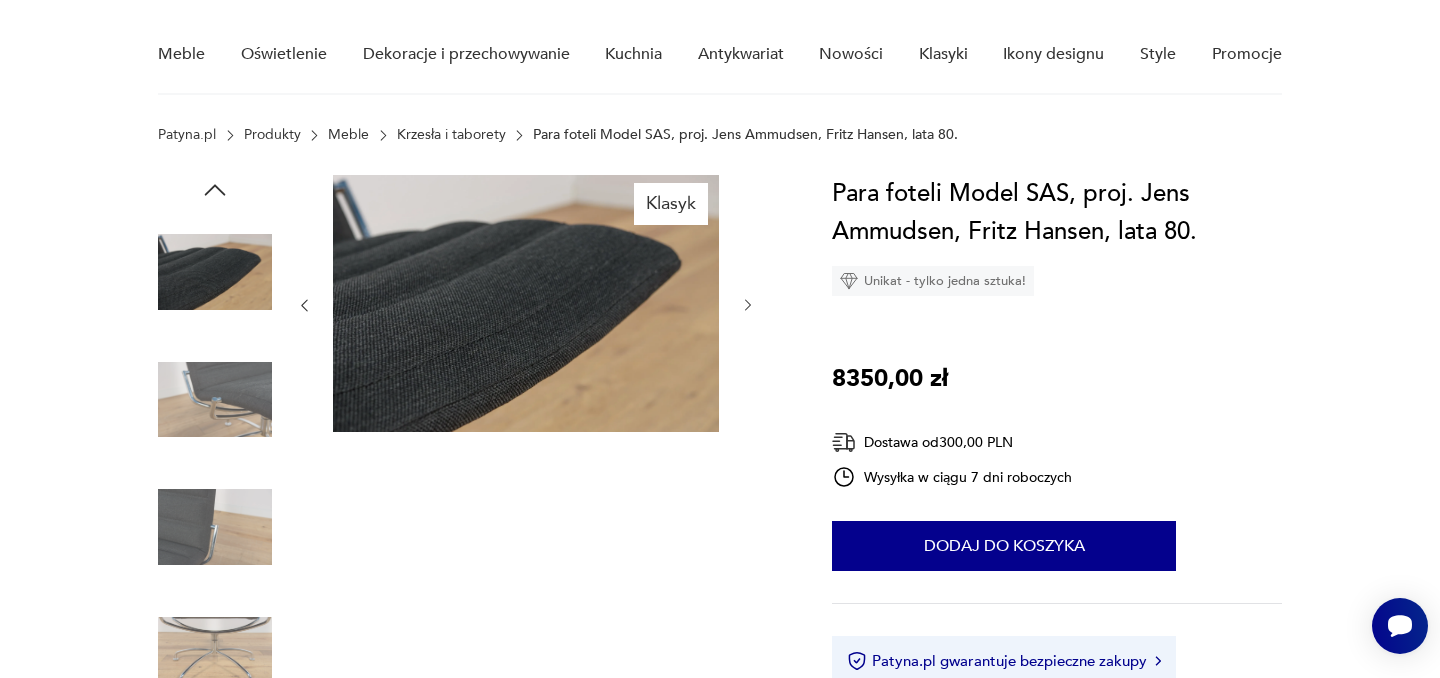 click at bounding box center (304, 305) 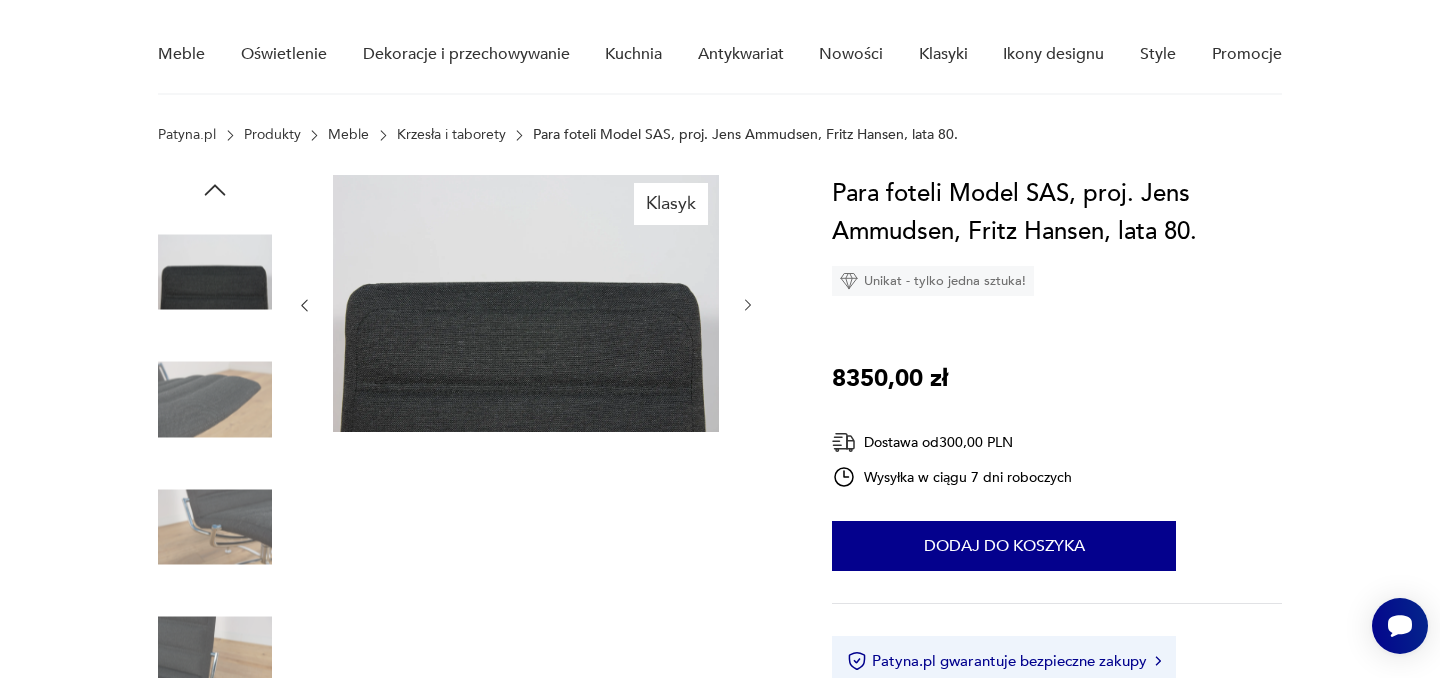 click at bounding box center (304, 305) 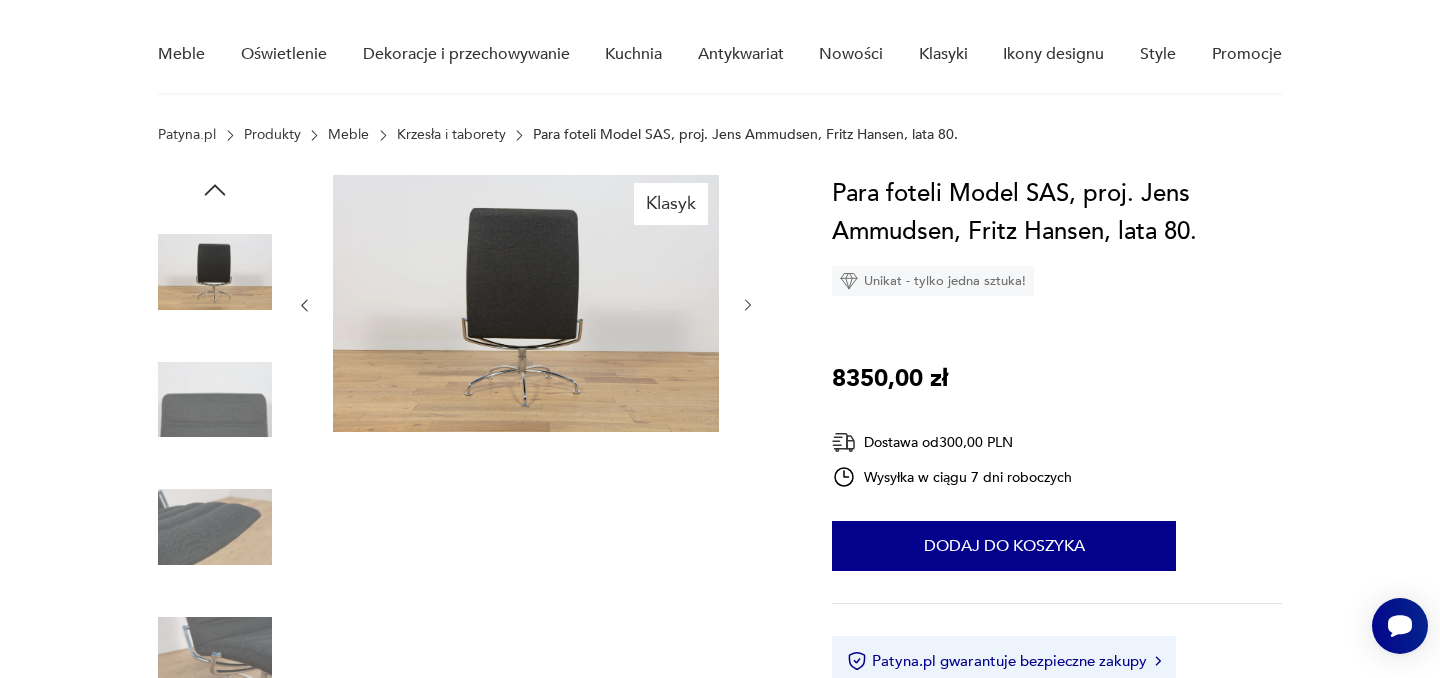click at bounding box center (304, 305) 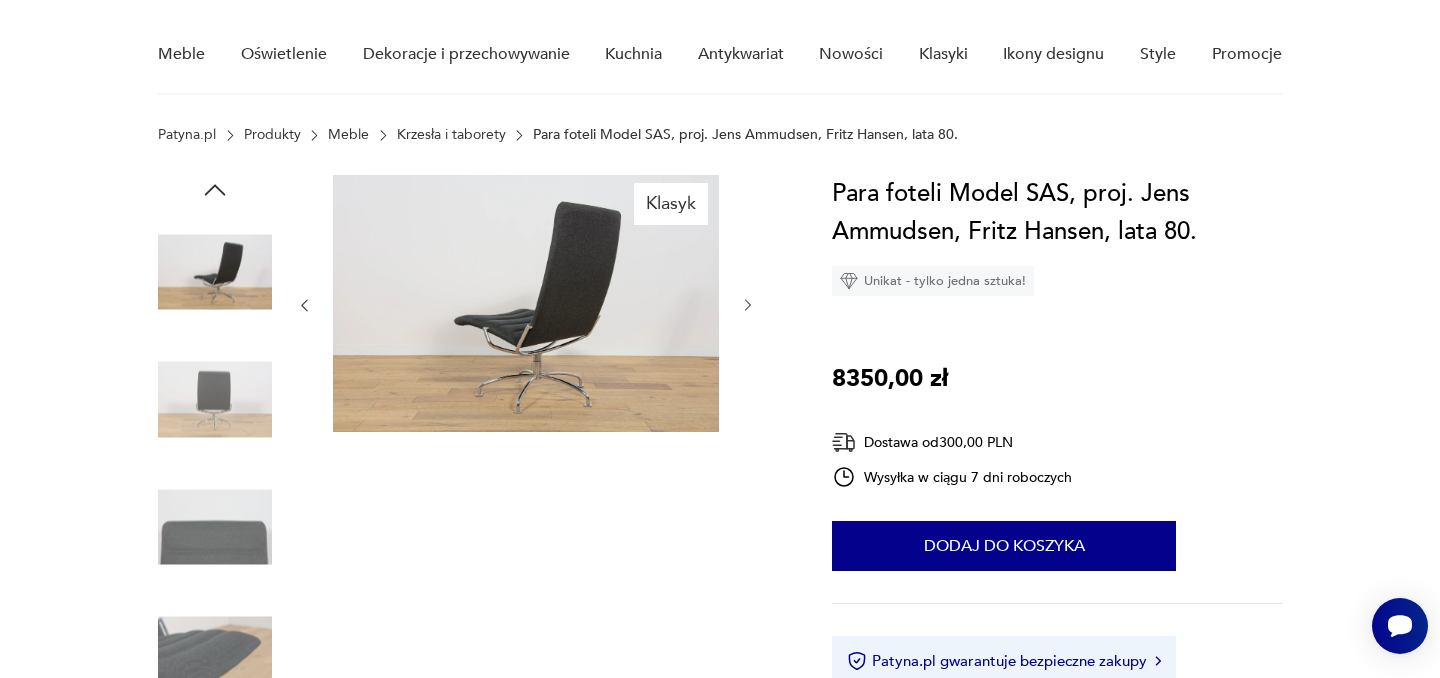 click at bounding box center (304, 305) 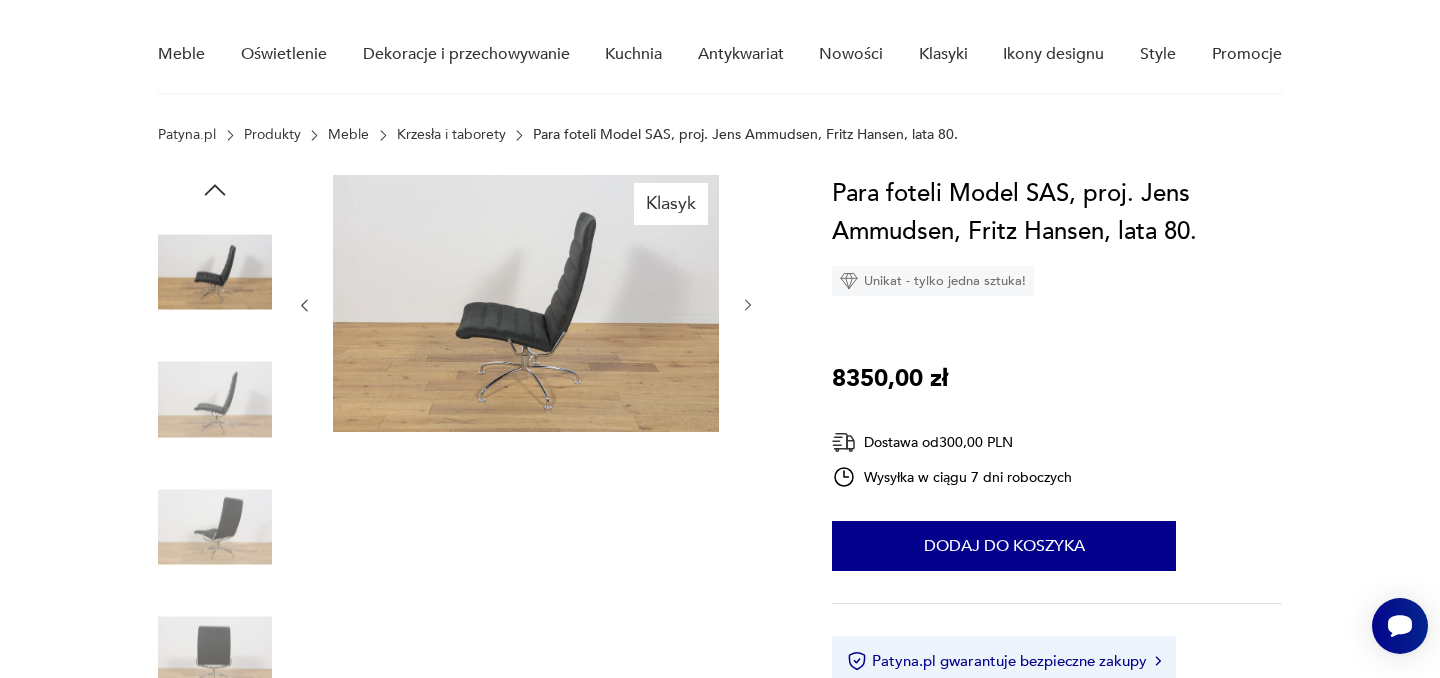 click at bounding box center [304, 305] 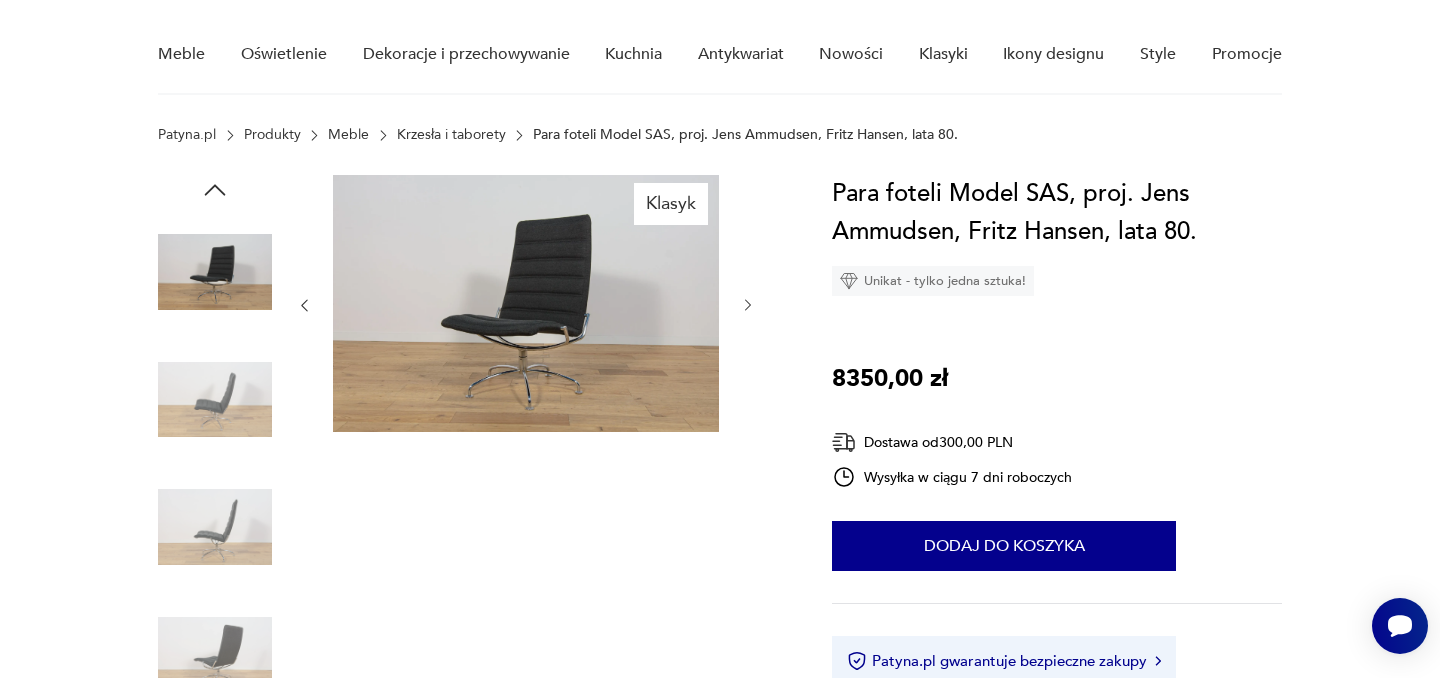 click at bounding box center [304, 305] 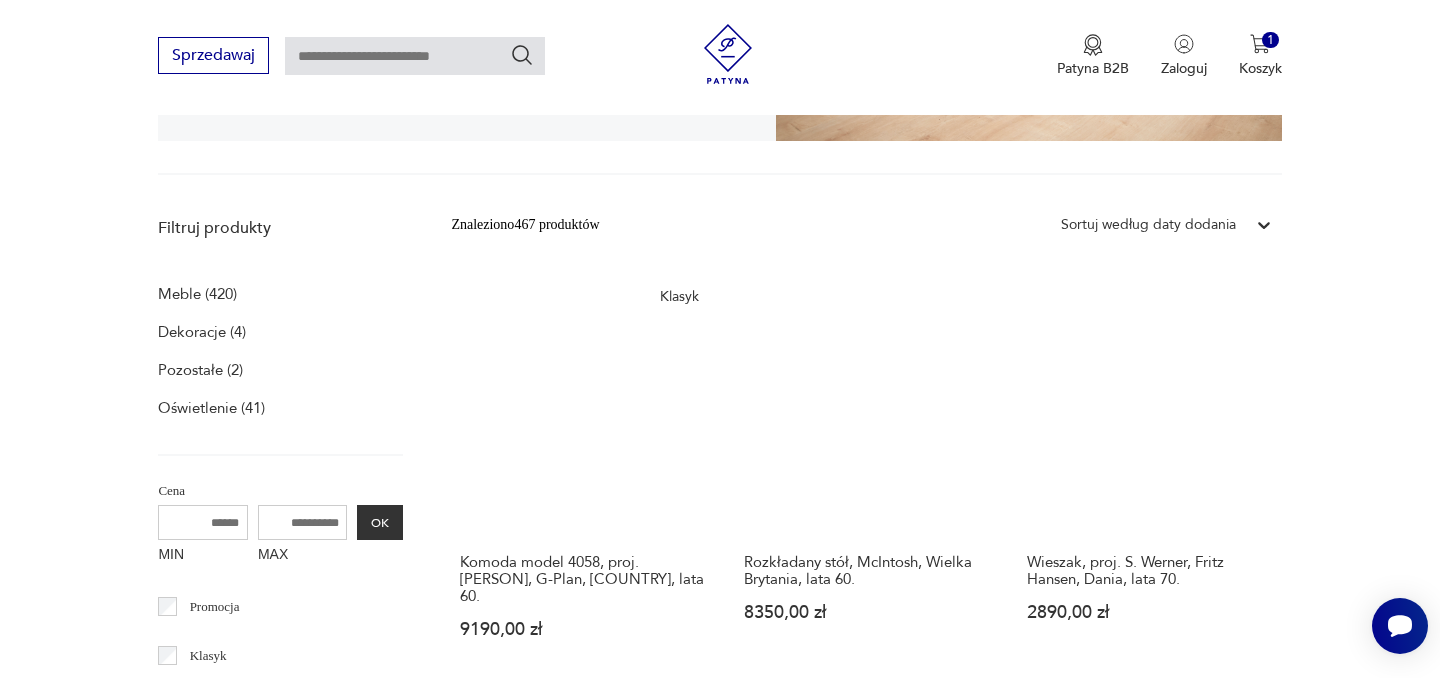 scroll, scrollTop: 904, scrollLeft: 0, axis: vertical 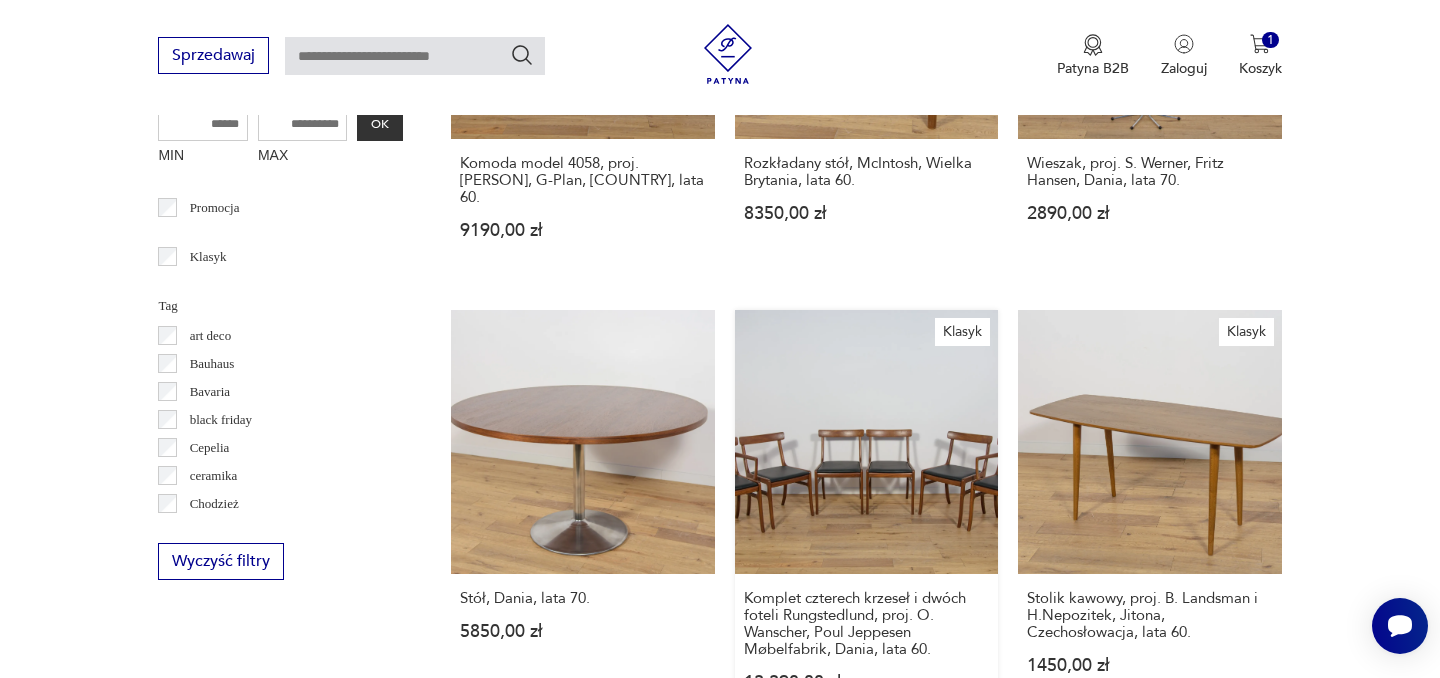 click on "Klasyk Komplet czterech krzeseł i dwóch foteli Rungstedlund, proj. [PERSON], Poul Jeppesen Møbelfabrik, Dania, lata 60. 13 390,00 zł" at bounding box center [866, 519] 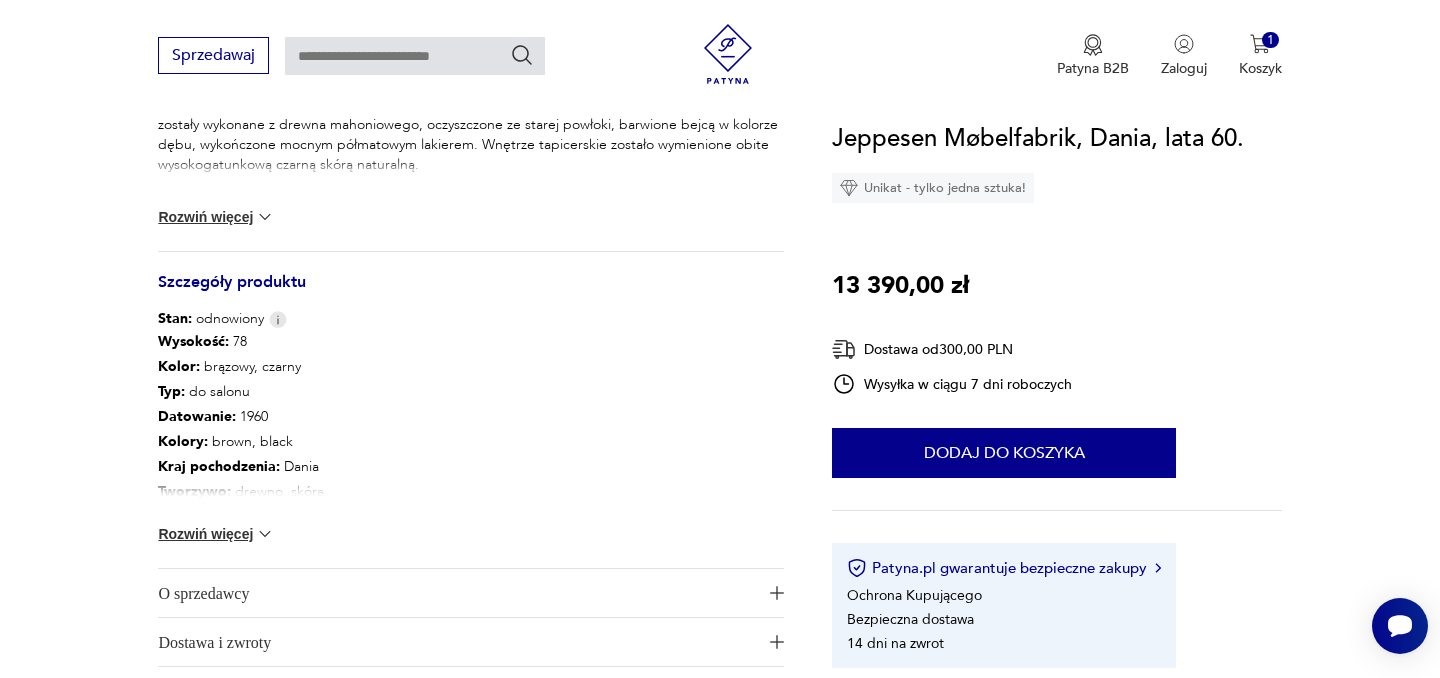 scroll, scrollTop: 967, scrollLeft: 0, axis: vertical 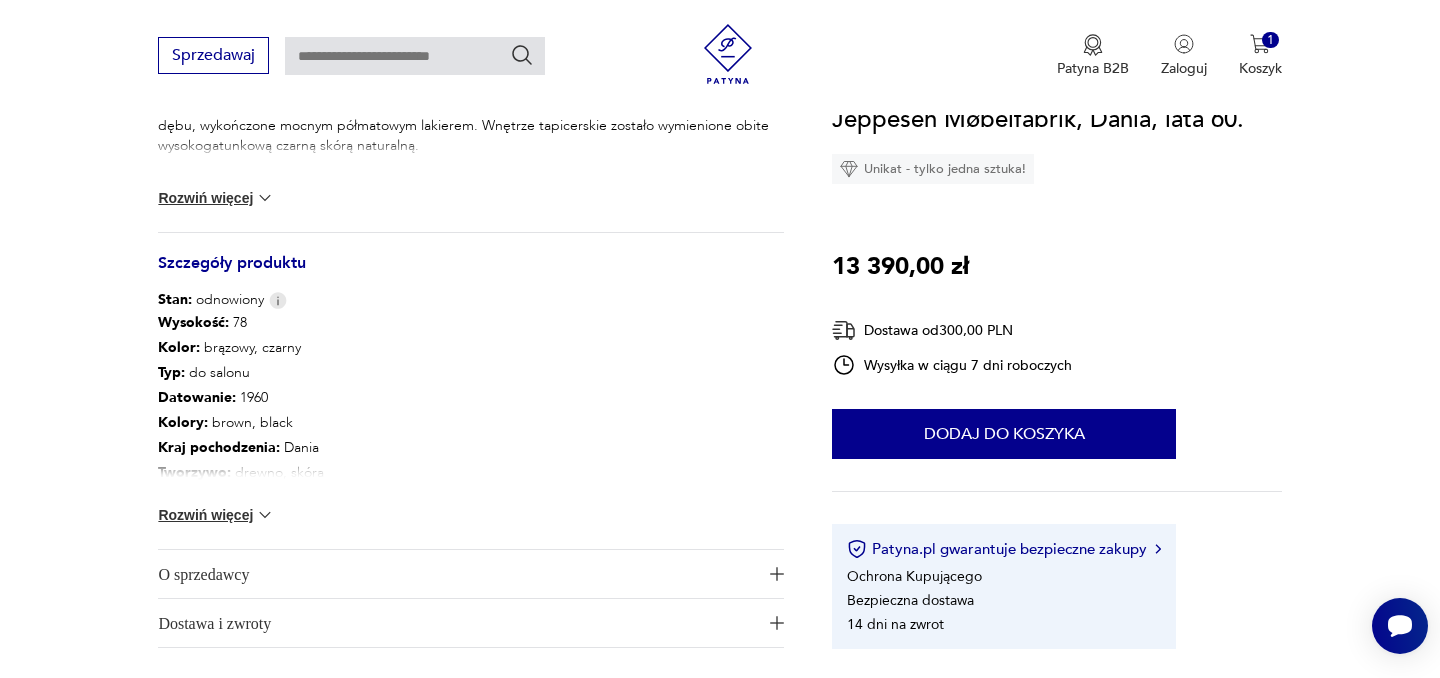 click on "Rozwiń więcej" at bounding box center [216, 198] 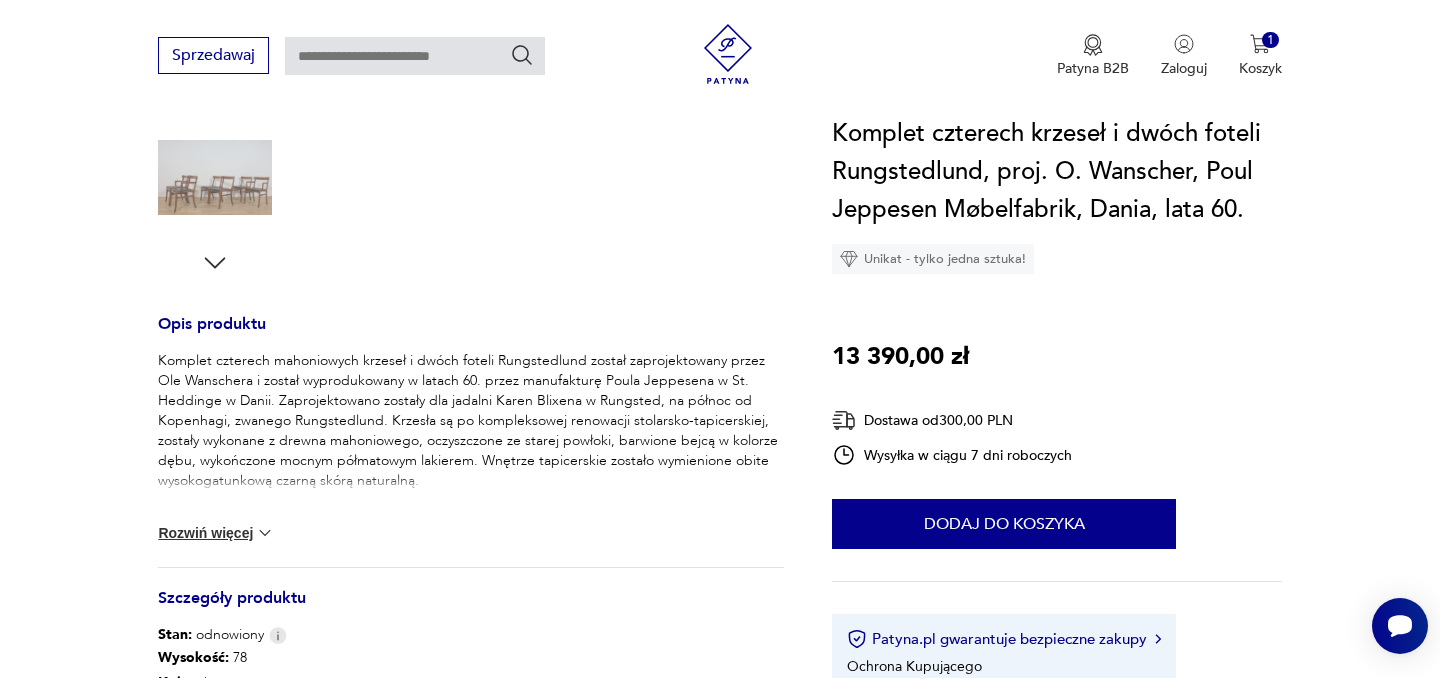 scroll, scrollTop: 633, scrollLeft: 0, axis: vertical 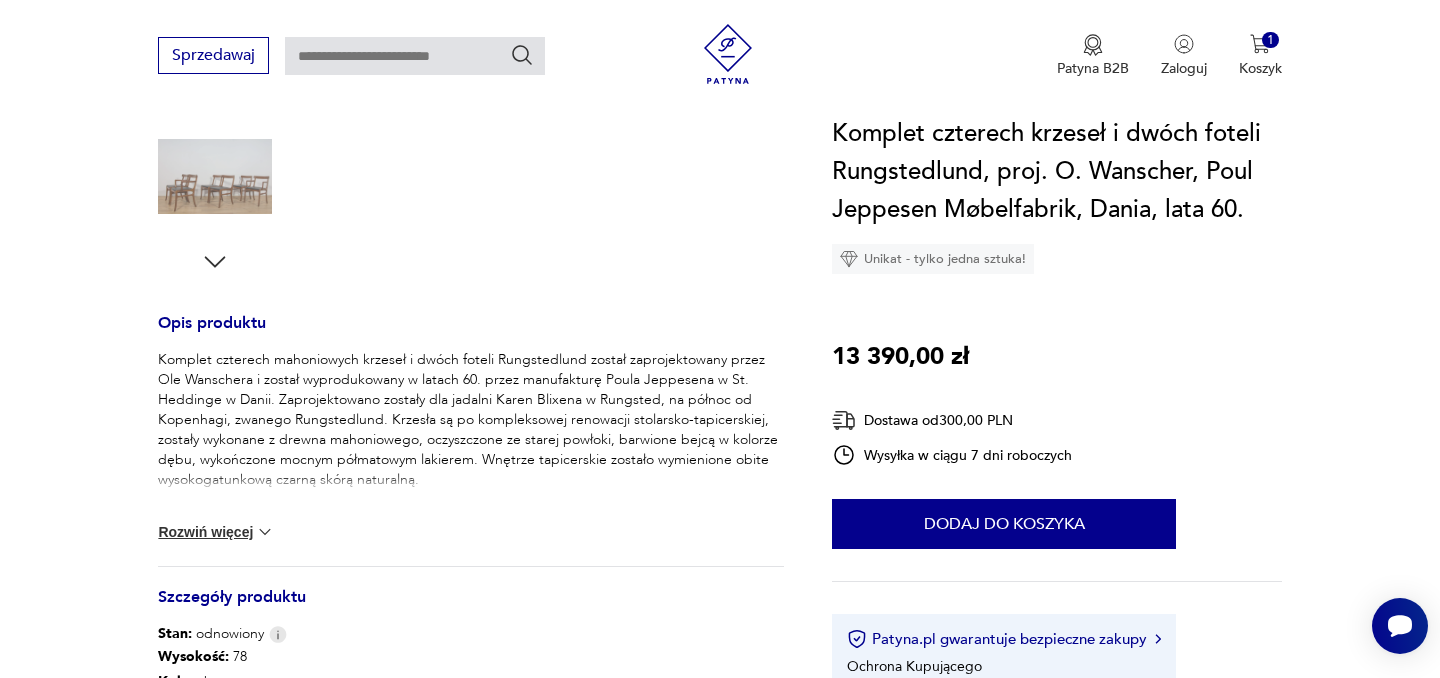 click on "Rozwiń więcej" at bounding box center (216, 532) 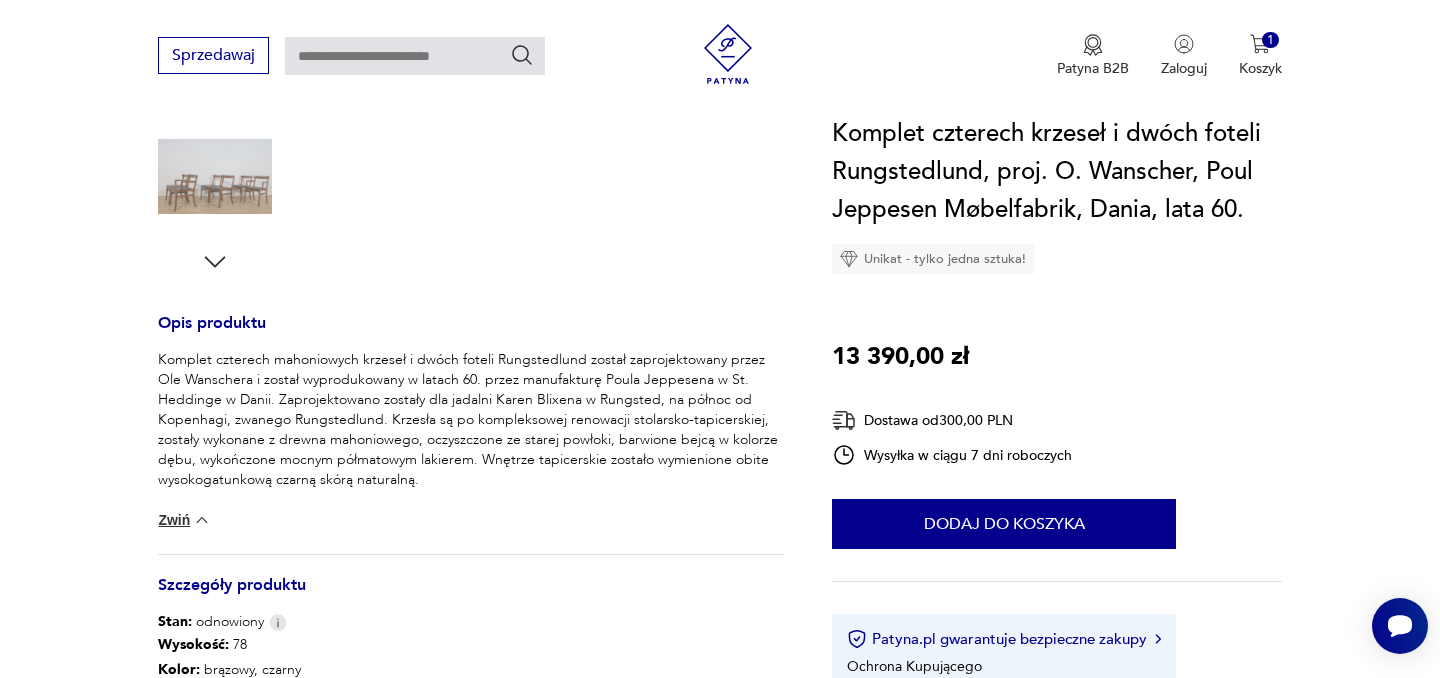 click at bounding box center (202, 520) 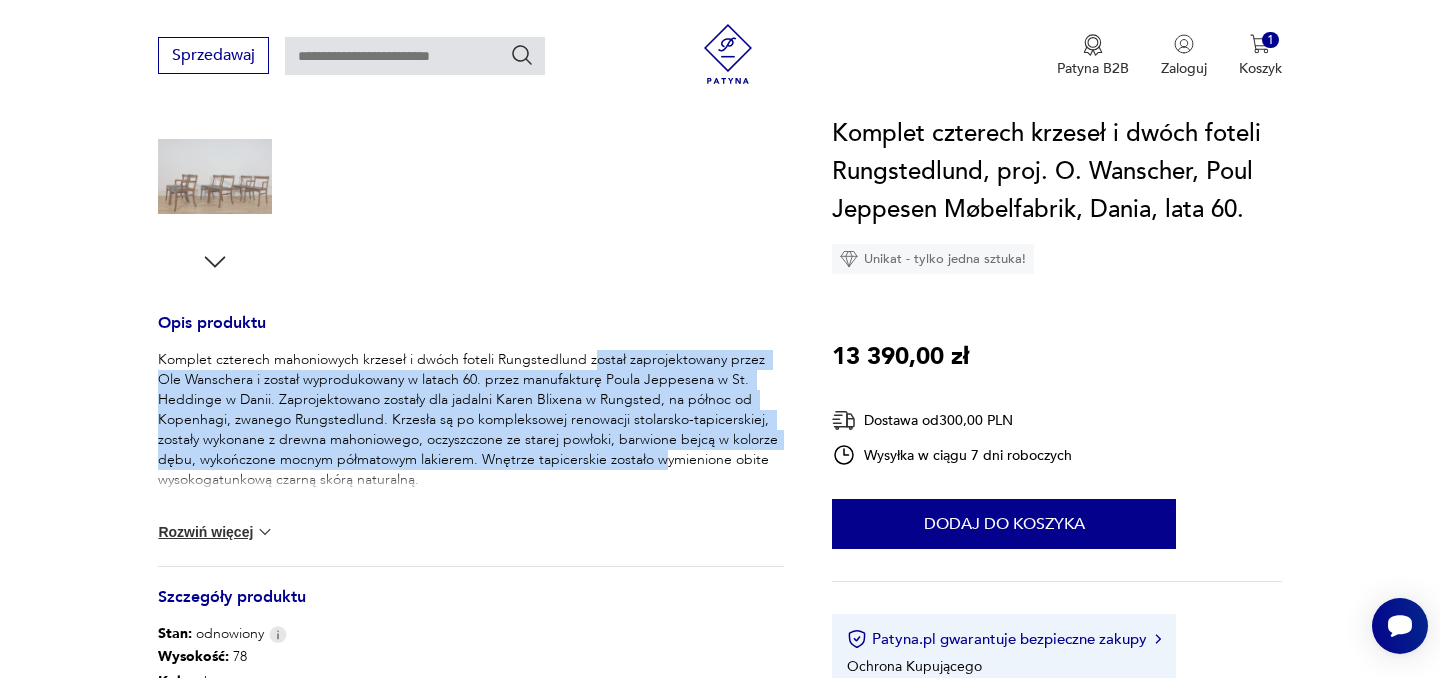 drag, startPoint x: 587, startPoint y: 363, endPoint x: 625, endPoint y: 467, distance: 110.724884 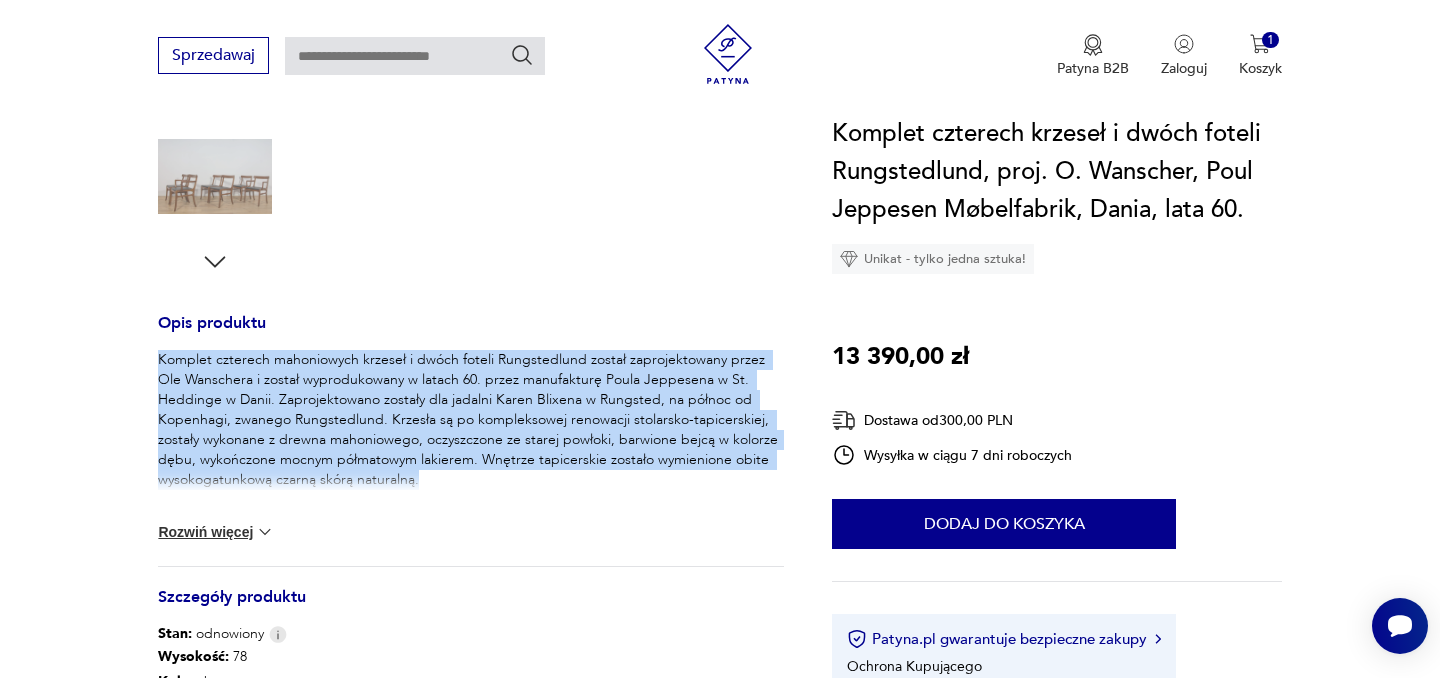 drag, startPoint x: 573, startPoint y: 471, endPoint x: 477, endPoint y: 348, distance: 156.02884 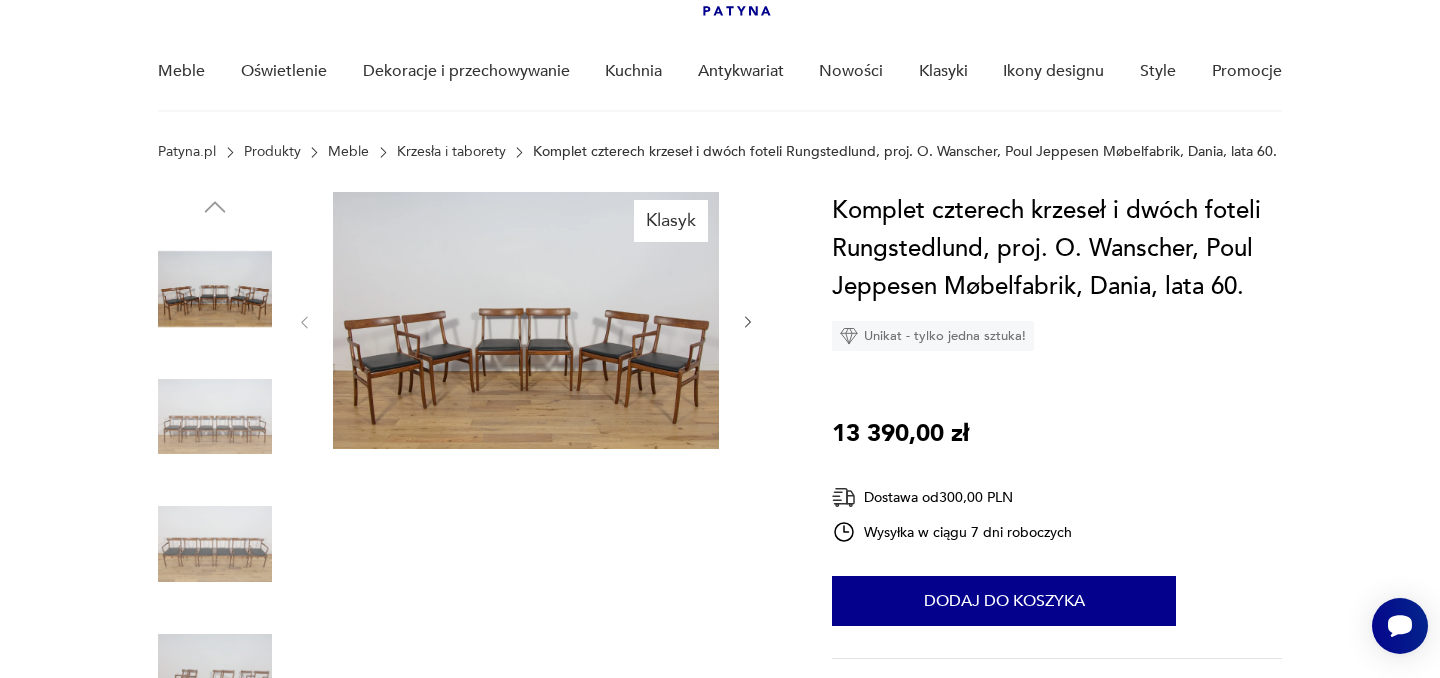scroll, scrollTop: 172, scrollLeft: 0, axis: vertical 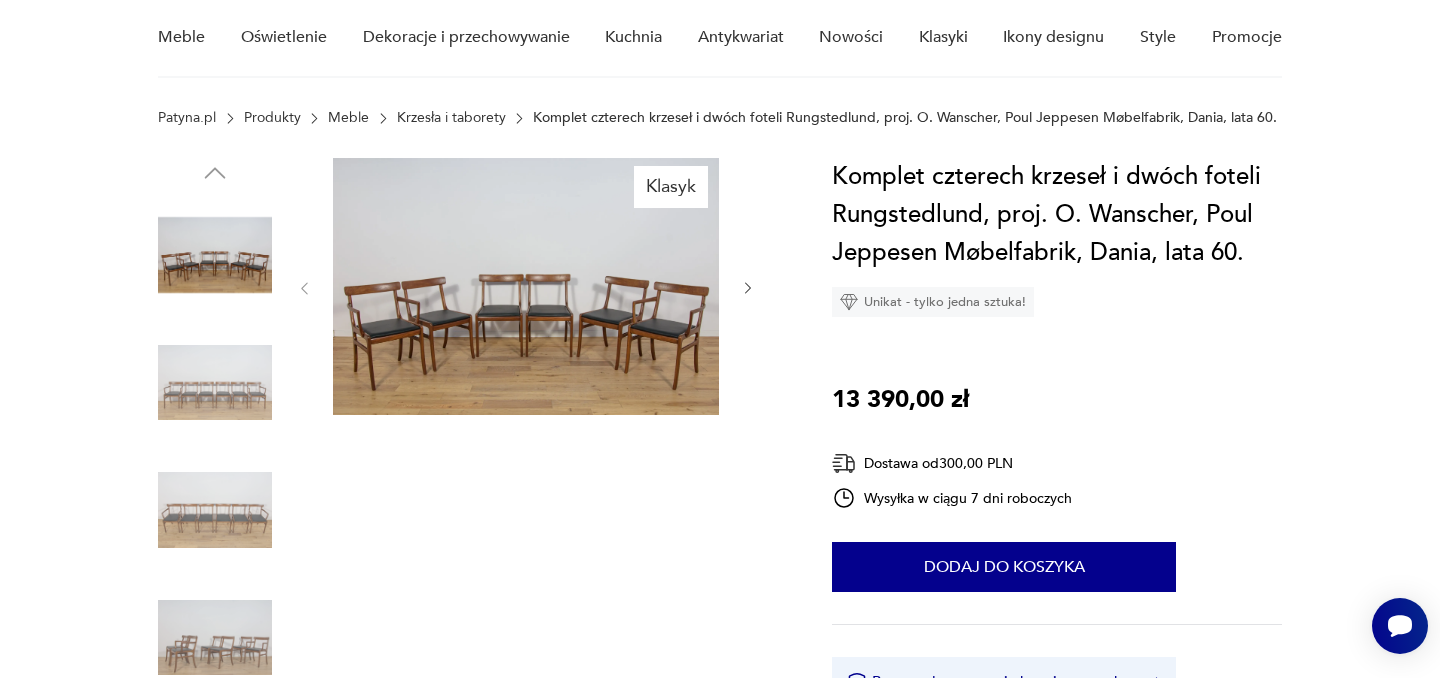 click at bounding box center (748, 288) 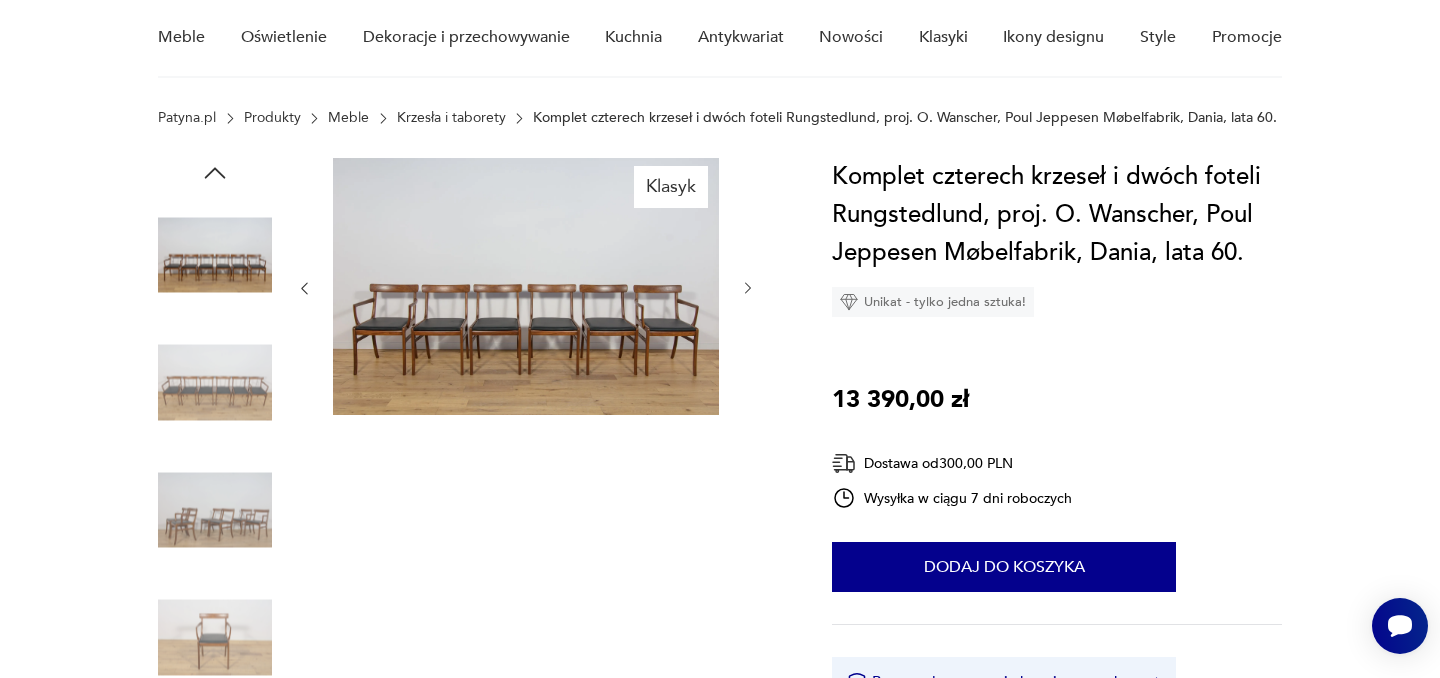 click at bounding box center (748, 288) 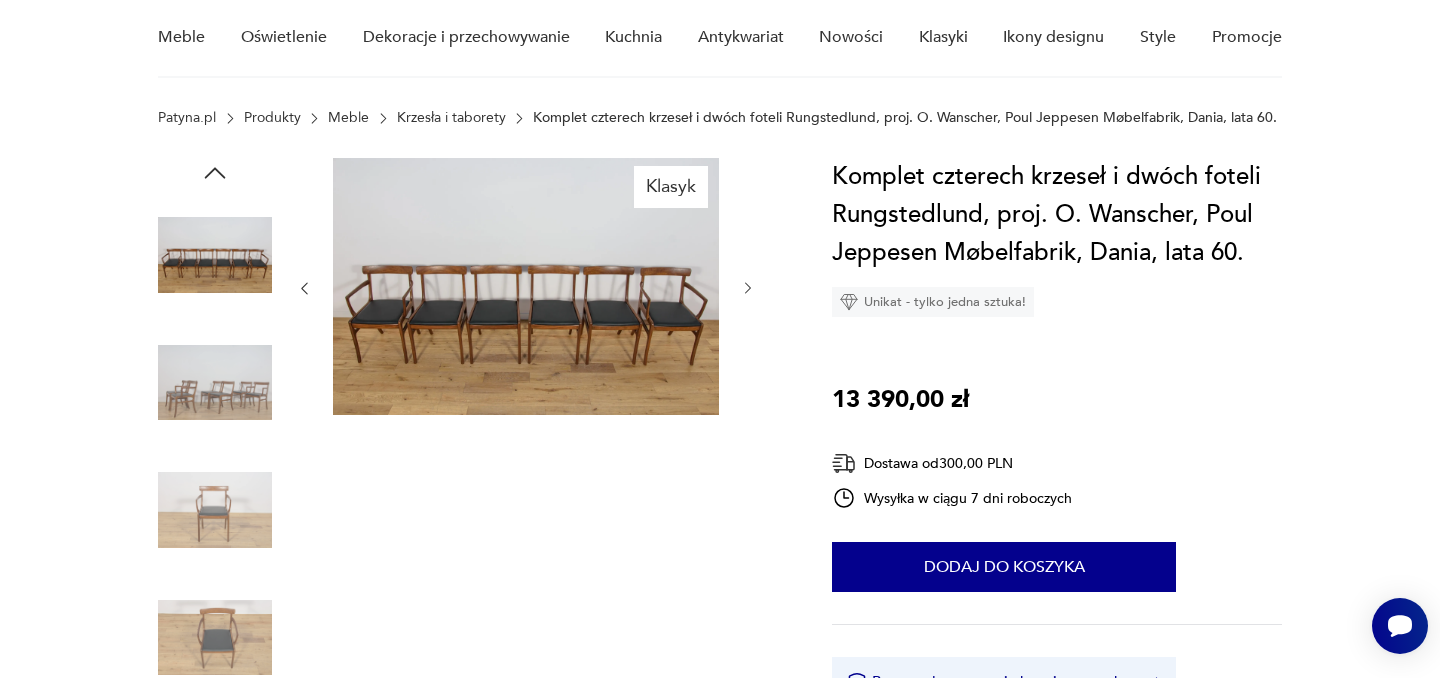 click at bounding box center (748, 288) 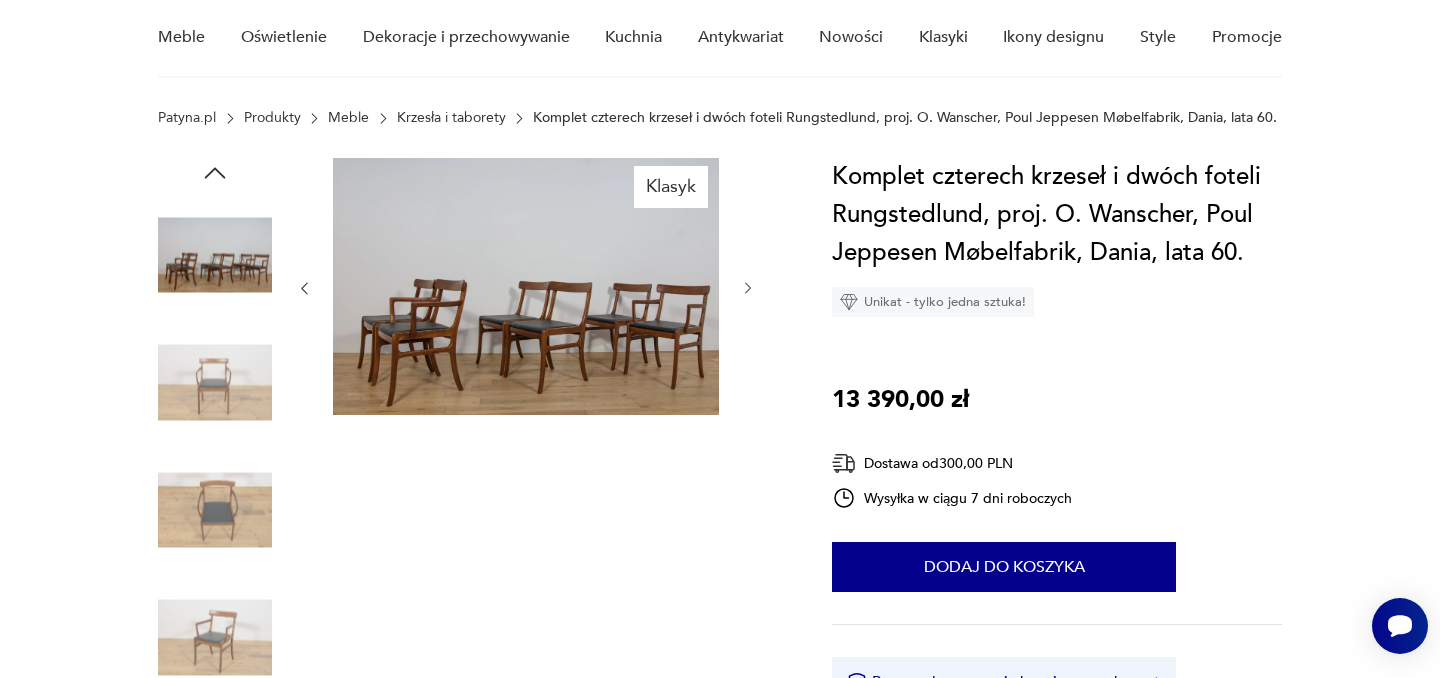 click at bounding box center [748, 288] 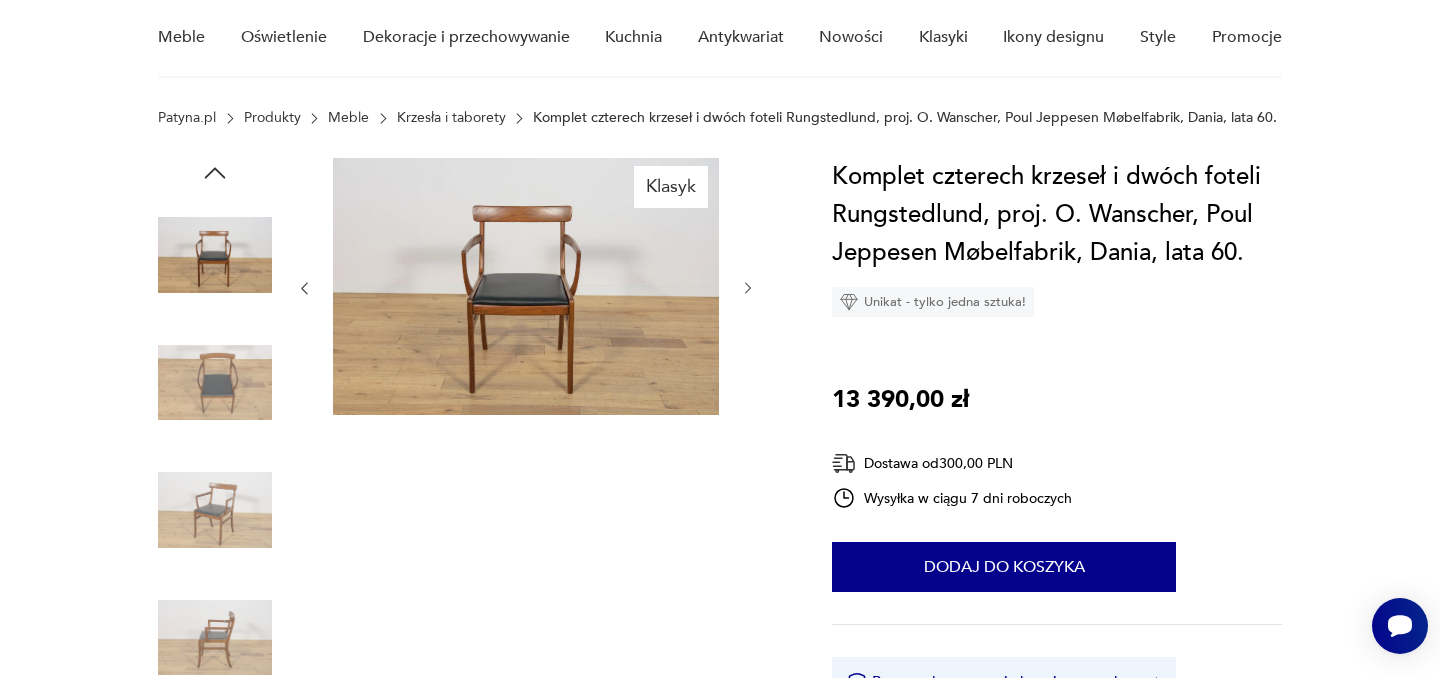 click at bounding box center [748, 288] 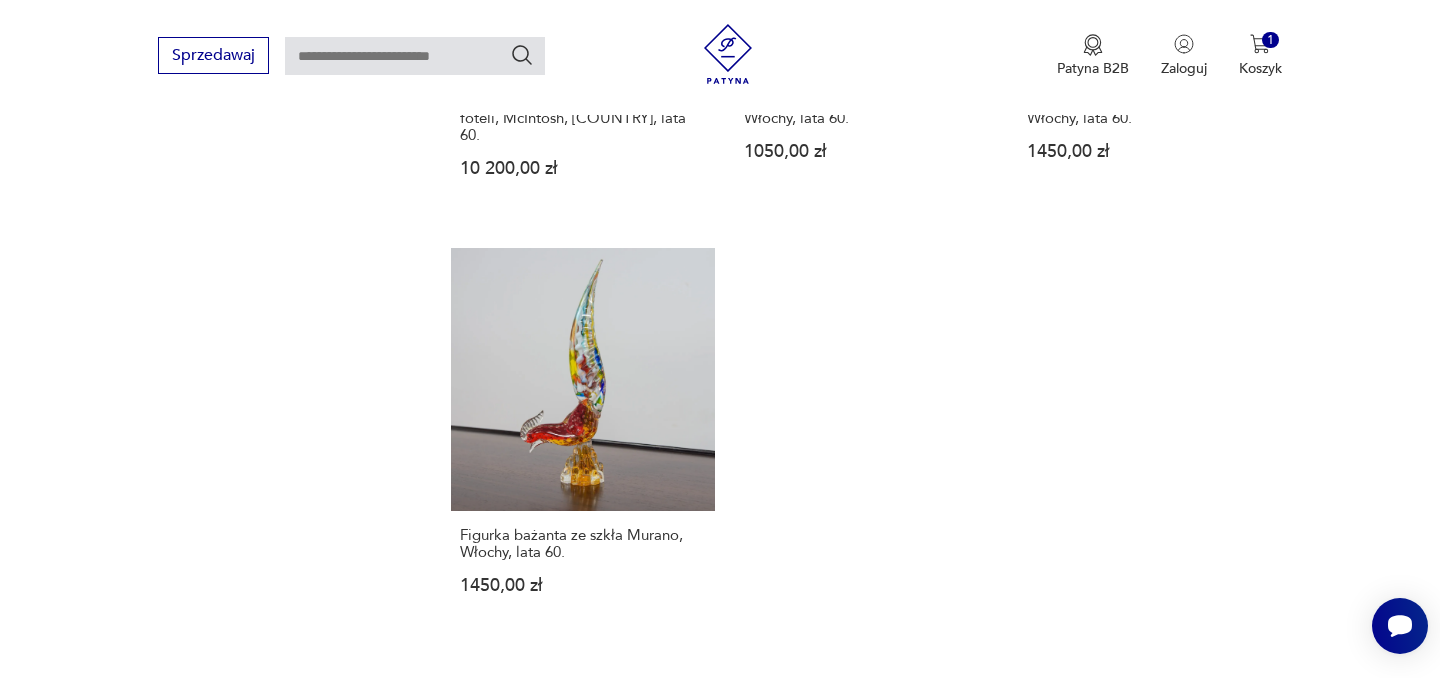 scroll, scrollTop: 2706, scrollLeft: 0, axis: vertical 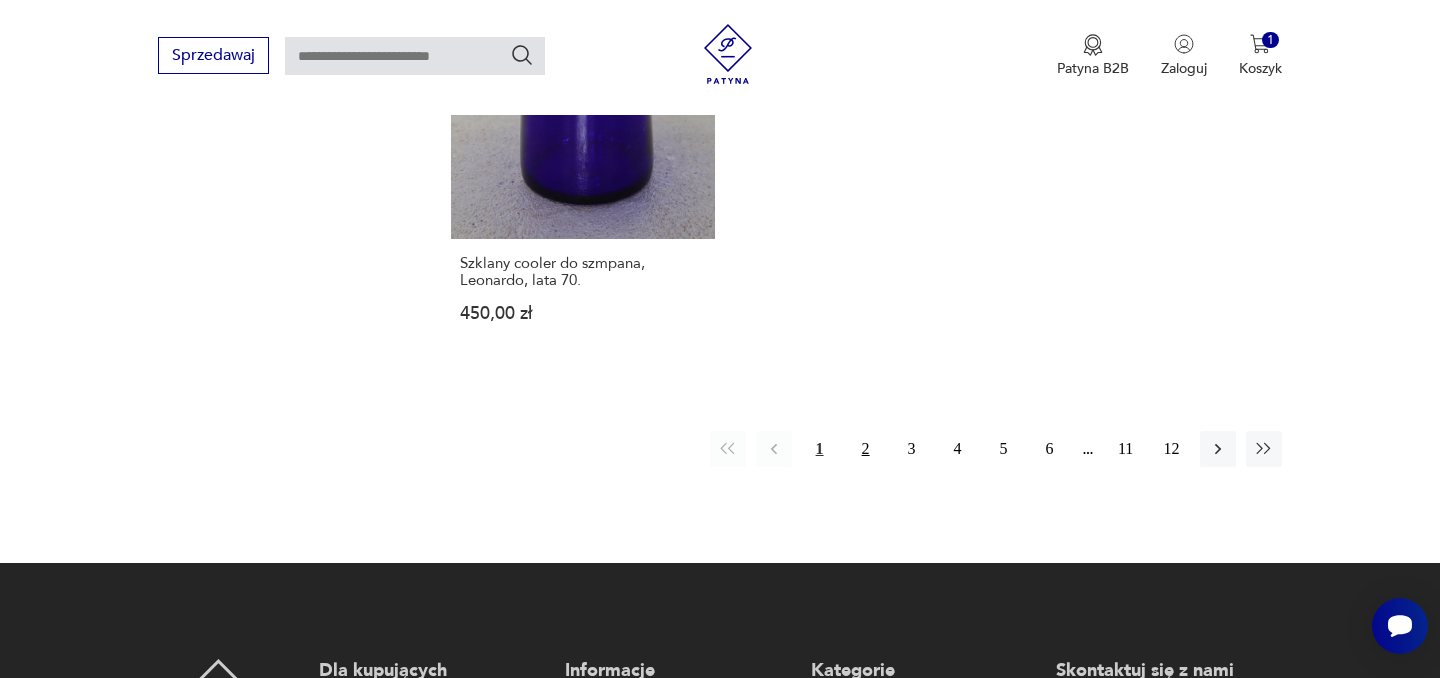 click on "2" at bounding box center [866, 449] 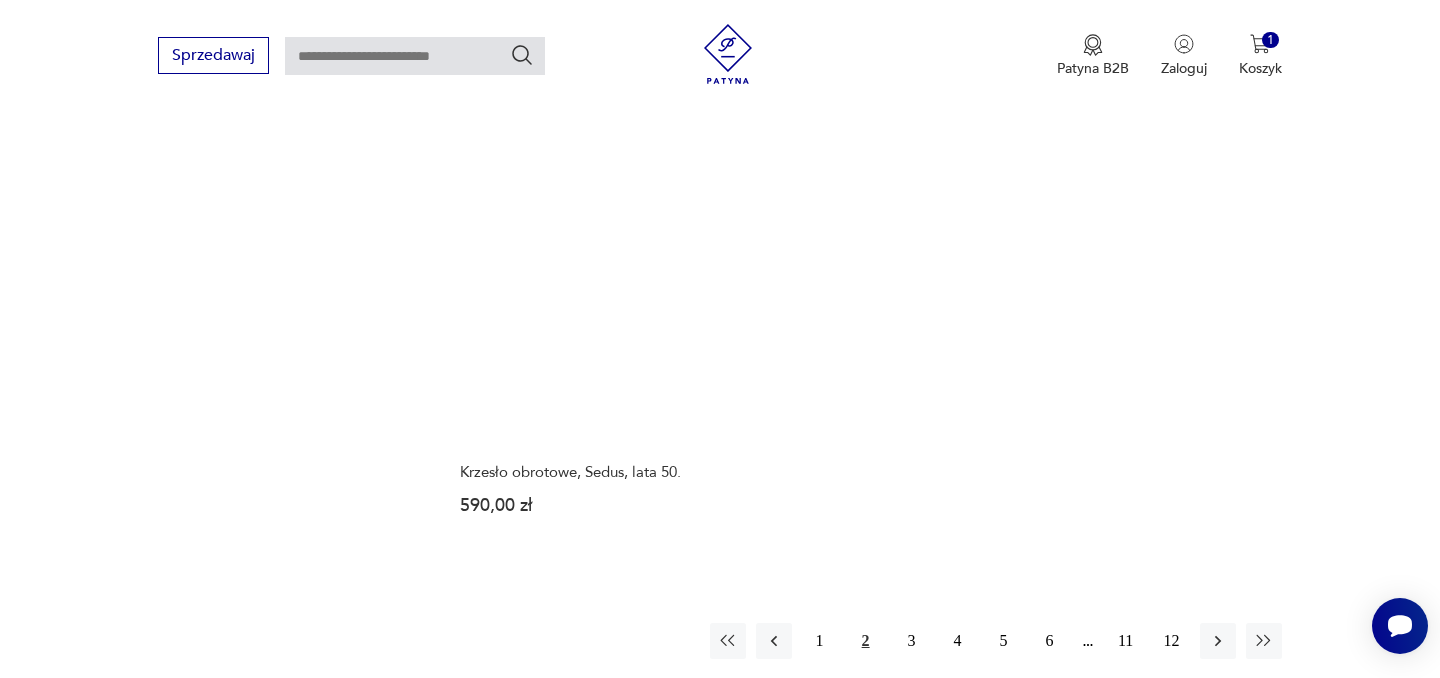 scroll, scrollTop: 2740, scrollLeft: 0, axis: vertical 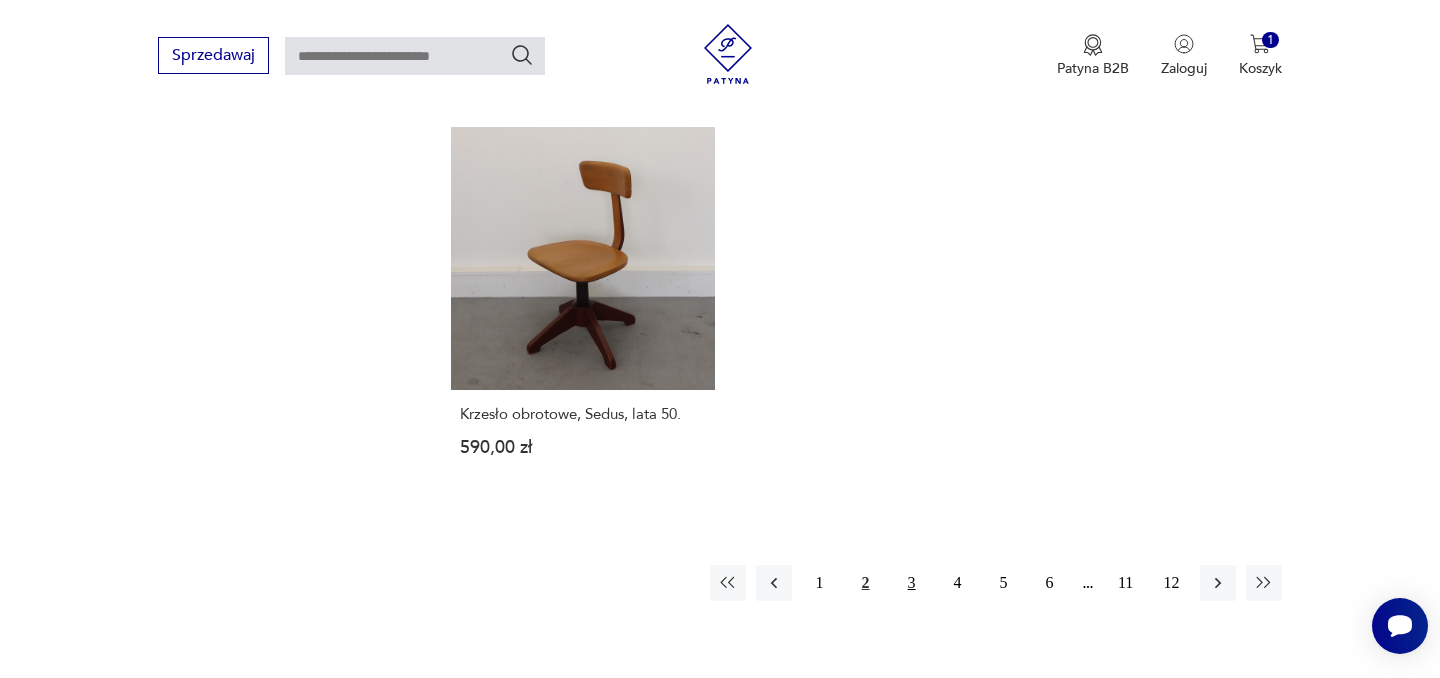 click on "3" at bounding box center (912, 583) 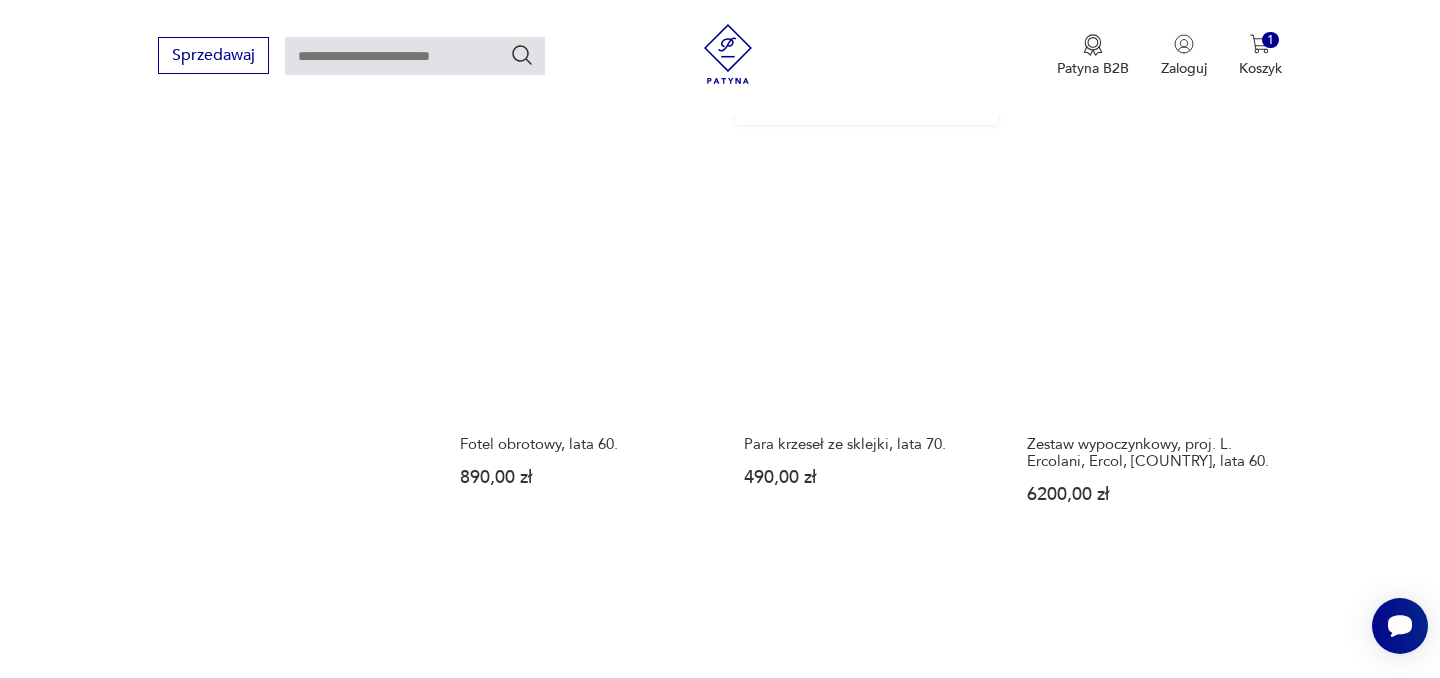 scroll, scrollTop: 1453, scrollLeft: 0, axis: vertical 